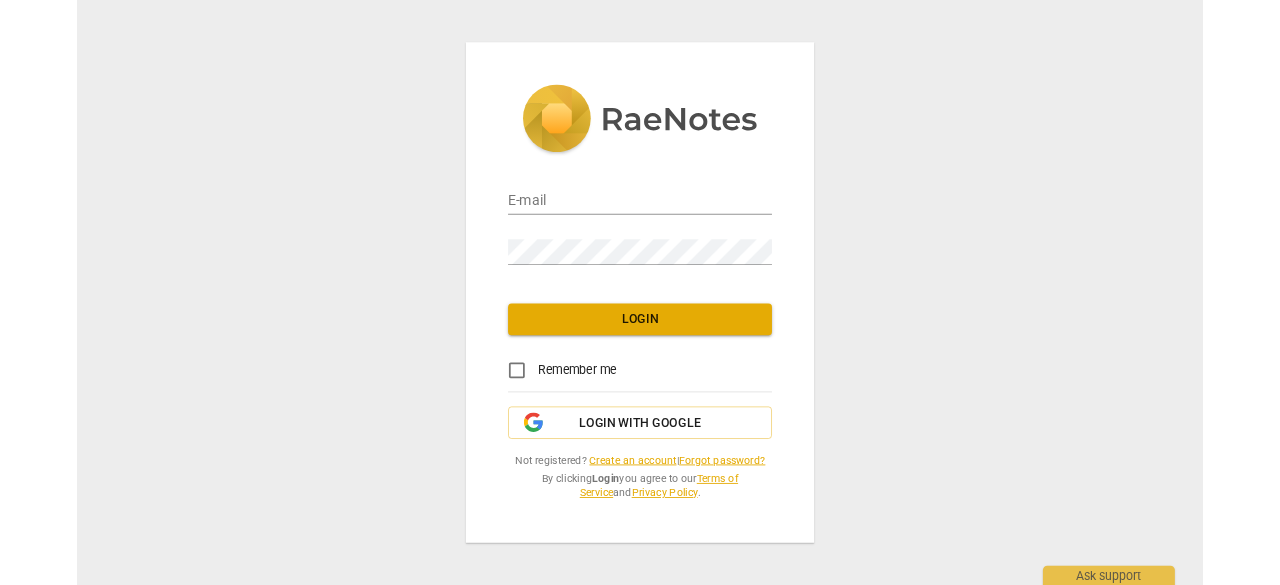 scroll, scrollTop: 0, scrollLeft: 0, axis: both 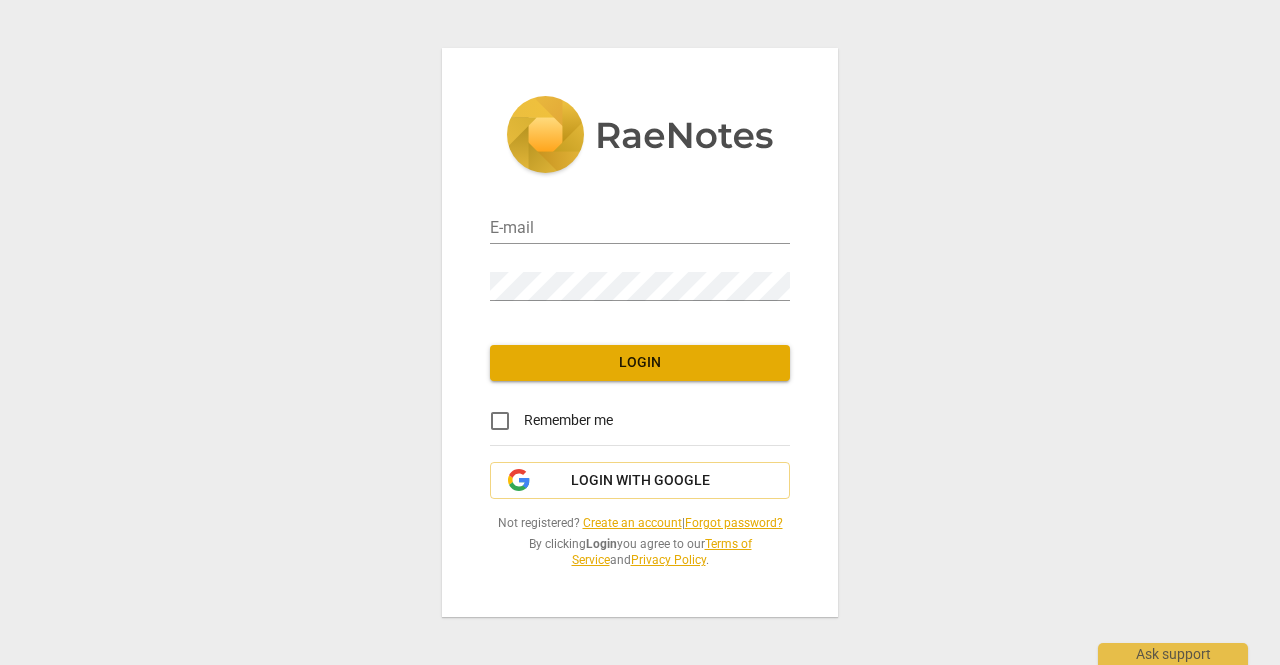 type on "[EMAIL]" 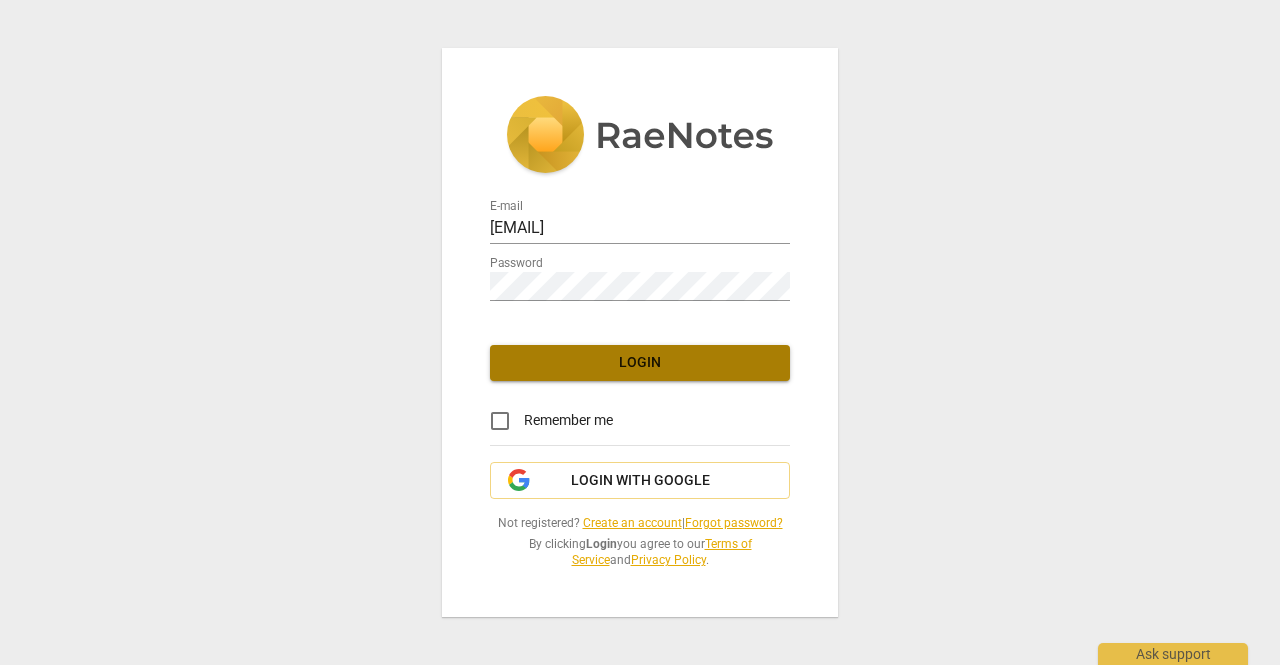 click on "Login" at bounding box center [640, 363] 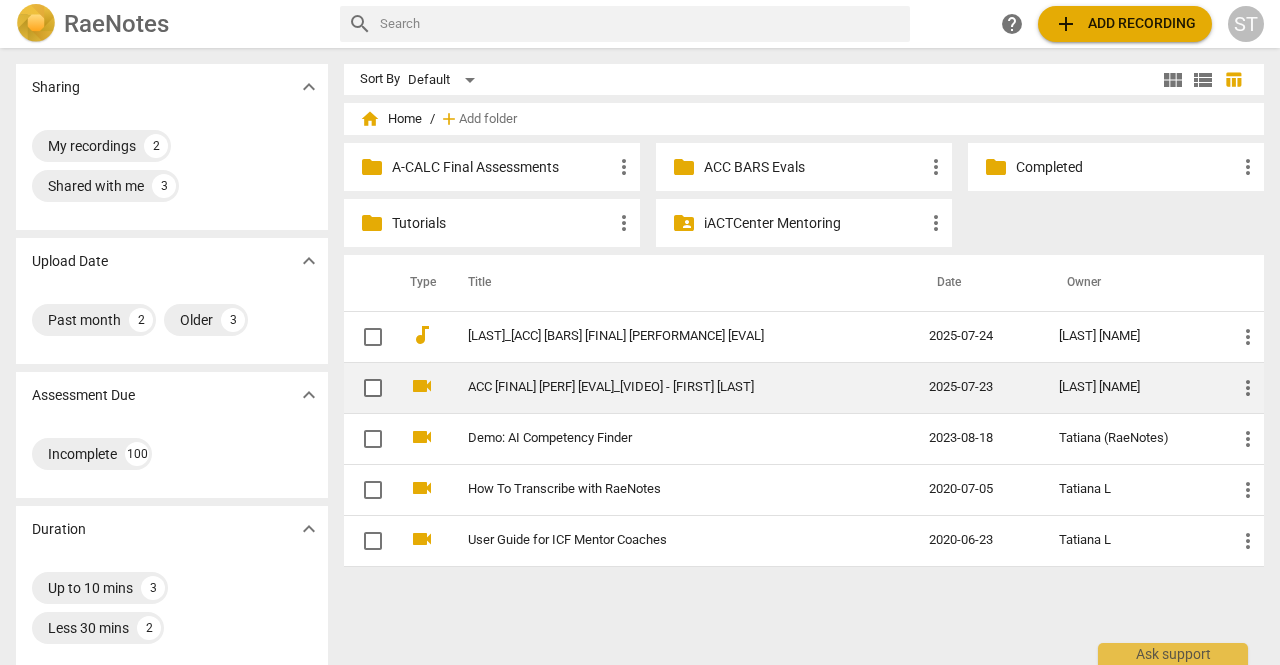 click on "ACC [FINAL] [PERF] [EVAL]_[VIDEO] - [FIRST] [LAST]" at bounding box center [662, 387] 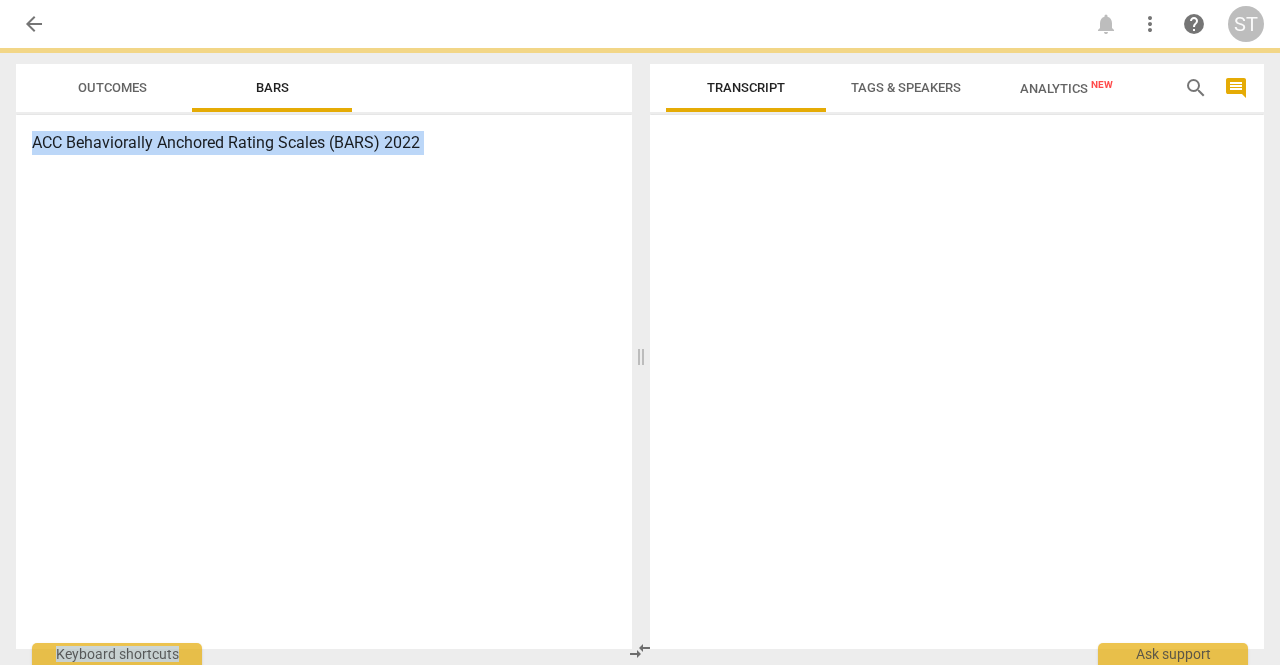 click at bounding box center [957, 386] 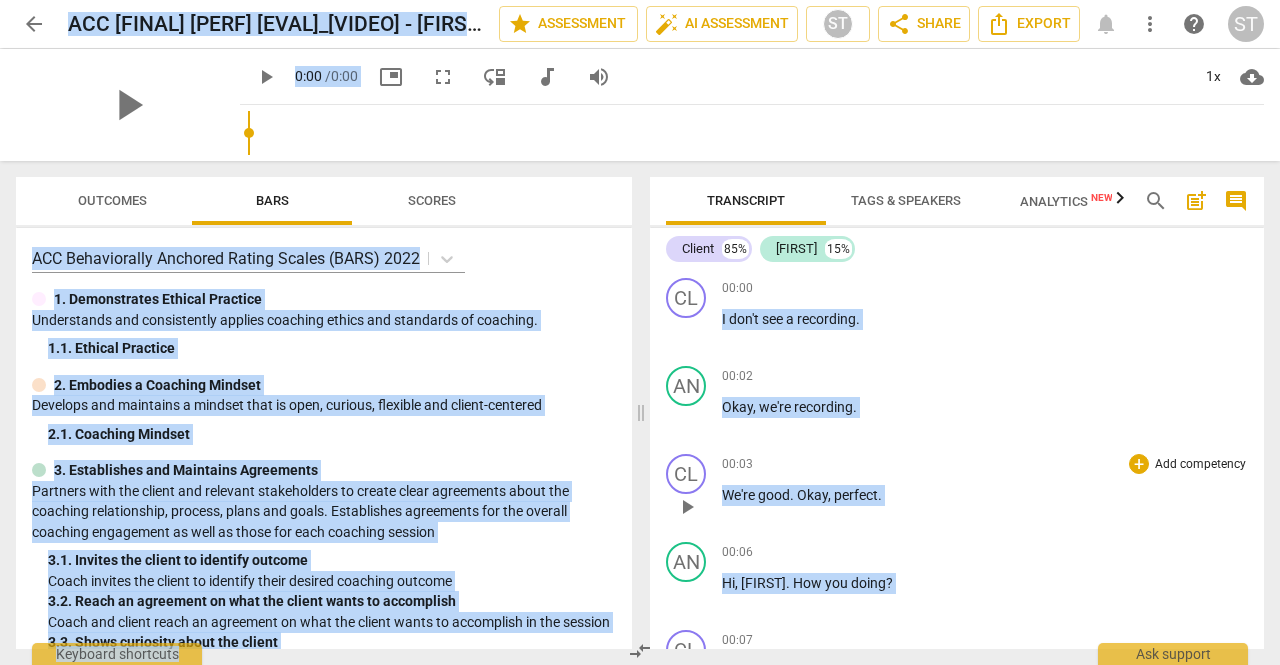 click on "arrow_back ACC [FINAL] [PERF] [EVAL]_[VIDEO] - [FIRST] [LAST] edit star Assessment auto_fix_high AI Assessment ST share Share Export notifications more_vert help ST play_arrow play_arrow 0:00 / 0:00 picture_in_picture fullscreen move_down audiotrack volume_up 1x cloud_download Outcomes Bars Scores ACC Behaviorally Anchored Rating Scales (BARS) 2022 1. Demonstrates Ethical Practice Understands and consistently applies coaching ethics and standards of coaching. 1. 1. Ethical Practice 2. Embodies a Coaching Mindset Develops and maintains a mindset that is open, curious, flexible and client-centered 2. 1. Coaching Mindset 3. Establishes and Maintains Agreements Partners with the client and relevant stakeholders to create clear agreements about the coaching relationship, process, plans and goals. Establishes agreements for the overall coaching engagement as well as those for each coaching session 3. 1. Invites the client to identify outcome 3. 3. 3. 4. 4. 4. 5. 5. 5. 6. 6. 6." at bounding box center (640, 0) 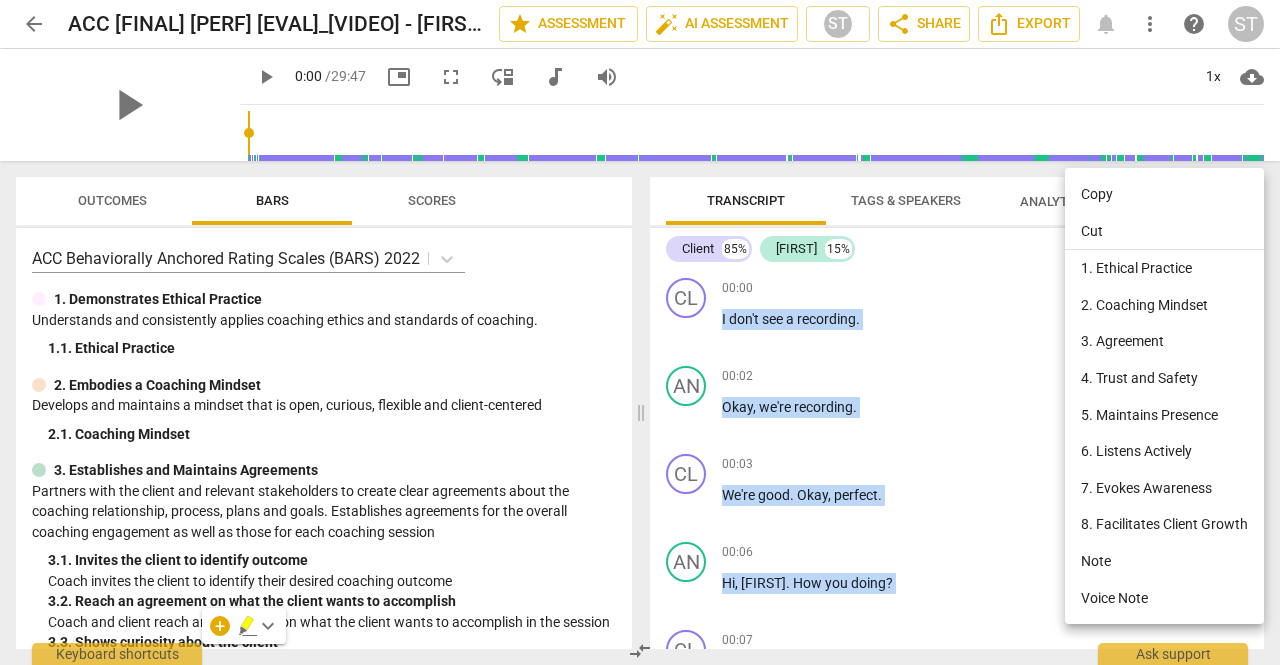 type 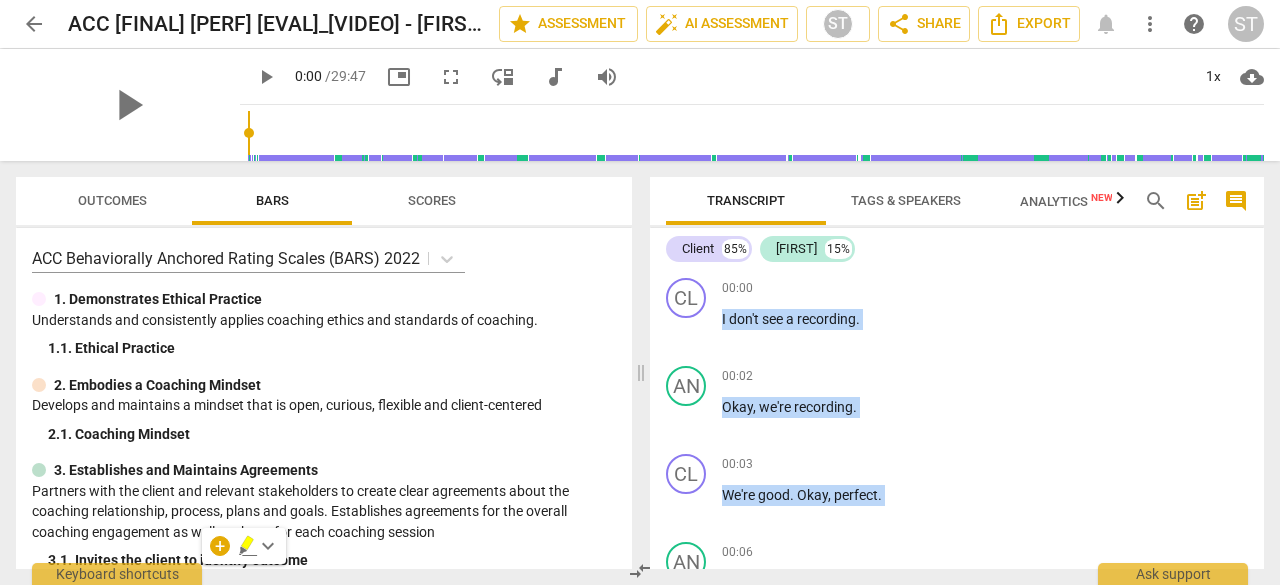 click on "Outcomes" at bounding box center (112, 200) 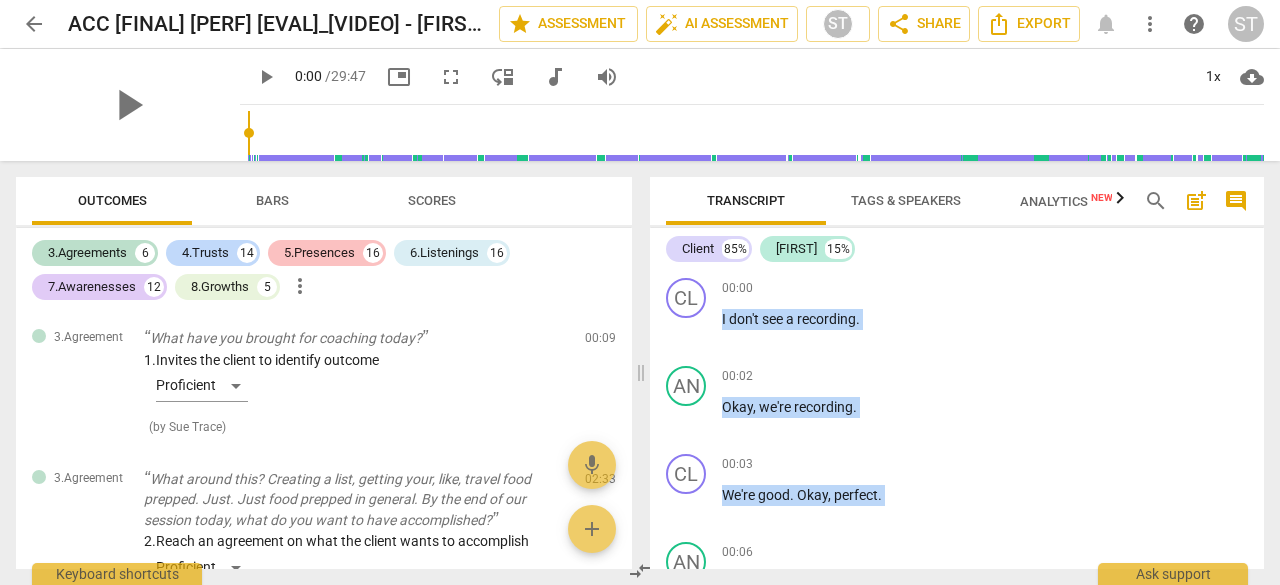 click on "5.Presences" at bounding box center [319, 253] 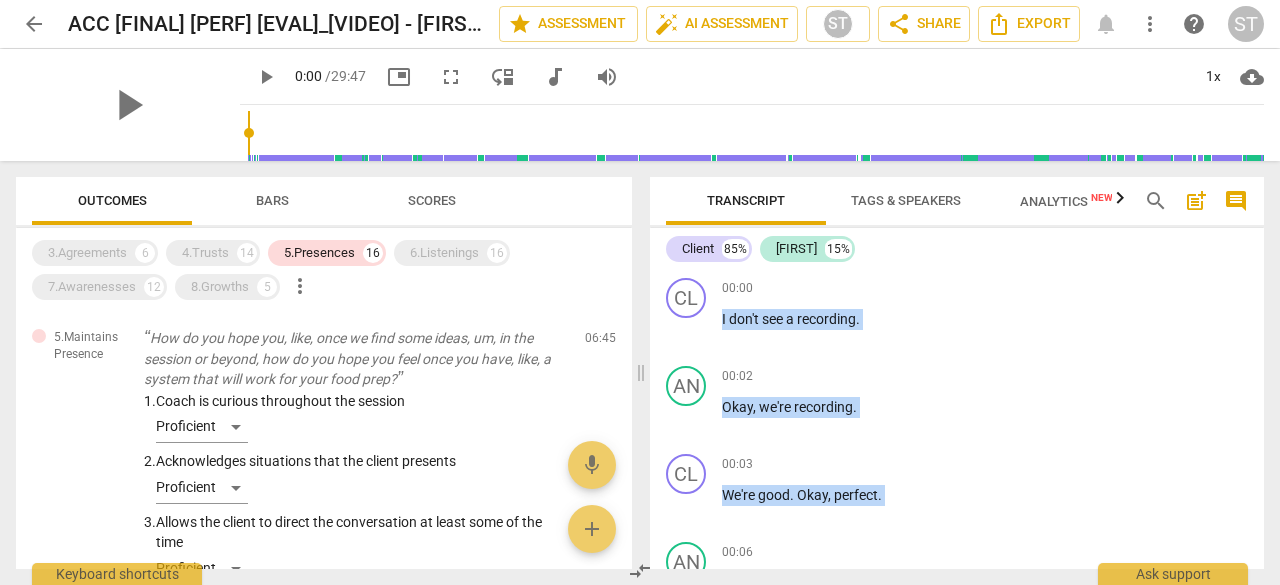 click on "Scores" at bounding box center (432, 200) 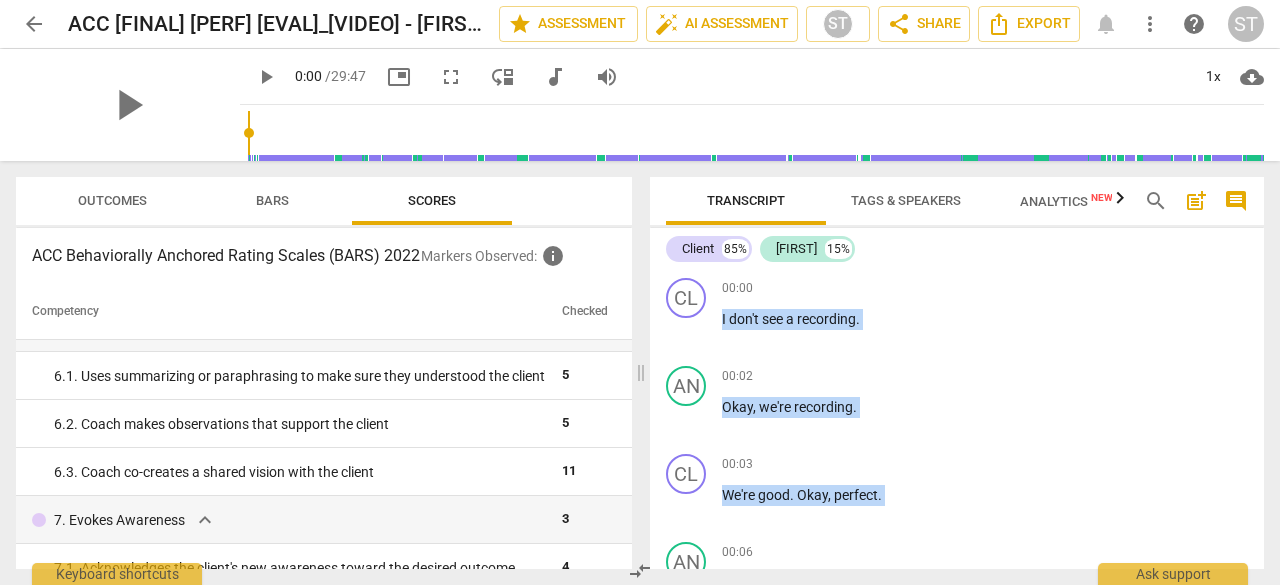scroll, scrollTop: 883, scrollLeft: 0, axis: vertical 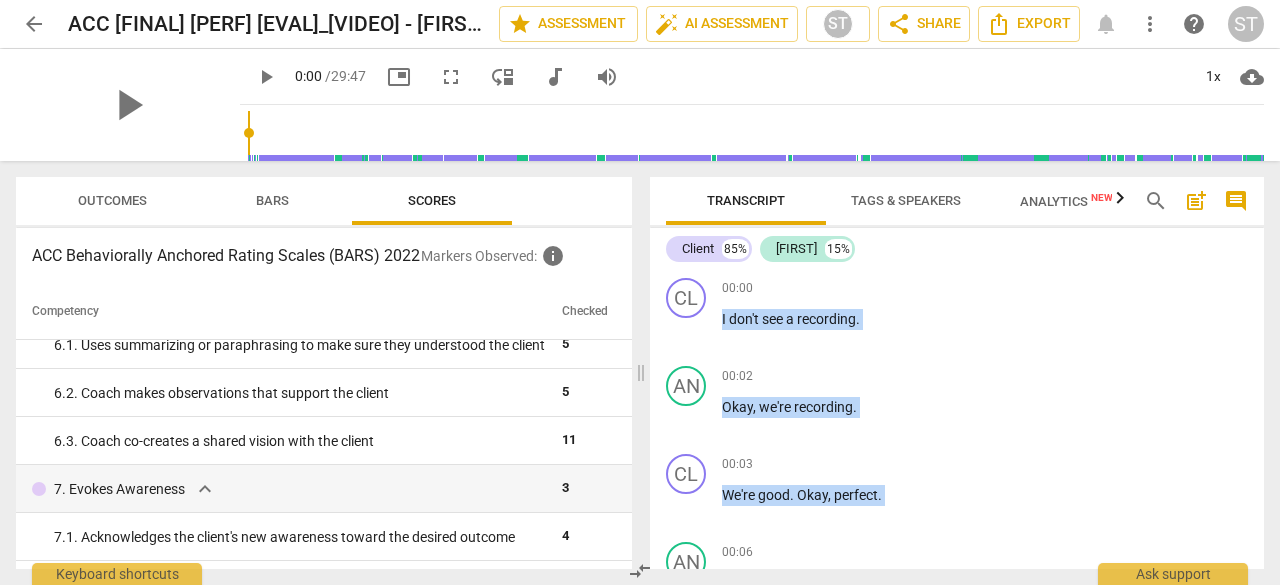 click on "Outcomes" at bounding box center (112, 200) 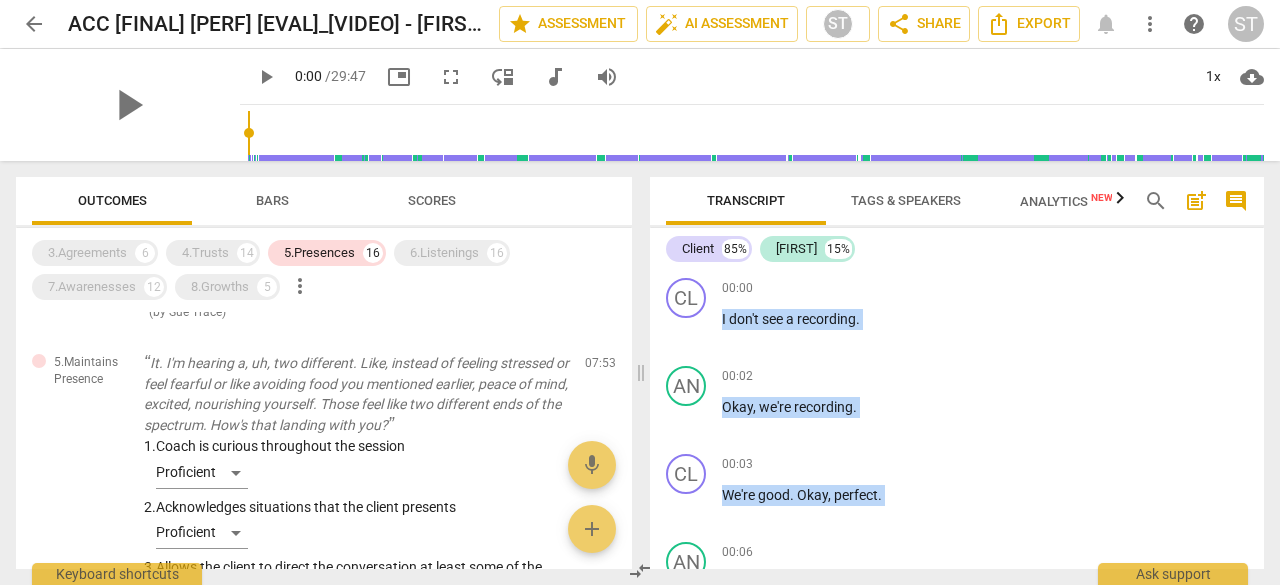 scroll, scrollTop: 341, scrollLeft: 0, axis: vertical 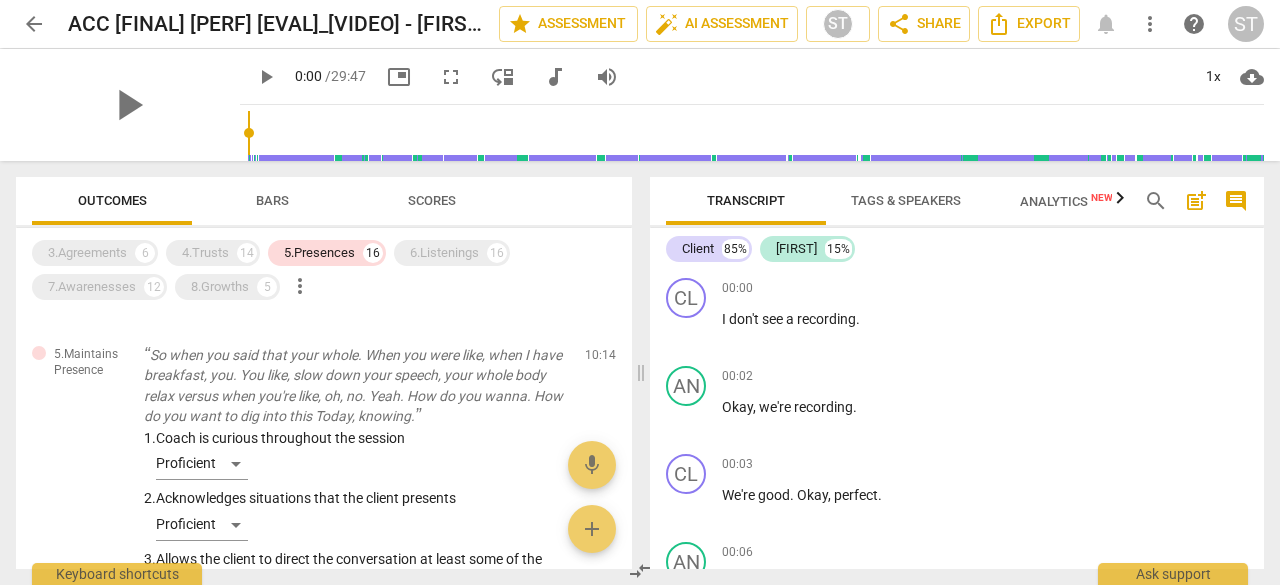 click on "Outcomes Bars Scores 3.Agreements 6 4.Trusts 14 5.Presences 16 6.Listenings 16 7.Awarenesses 12 8.Growths 5 more_vert 5.Maintains Presence How do you hope you, like, once we find some ideas, um, in the session or beyond, how do you hope you feel once you have, like, a system that will work for your food prep? 1. Coach is curious throughout the session Proficient 2. Acknowledges situations that the client presents Proficient 3. Allows the client to direct the conversation at least some of the time Proficient ( by [LAST] [NAME] ) [TIME] edit delete 5.Maintains Presence It. I'm hearing a, uh, two different. Like, instead of feeling stressed or feel fearful or like avoiding food you mentioned earlier, peace of mind, excited, nourishing yourself. Those feel like two different ends of the spectrum. How's that landing with you? 1. Coach is curious throughout the session Proficient 2. Acknowledges situations that the client presents Proficient 3. Proficient ( by [LAST] [NAME] ) [TIME] edit delete 1. Proficient (" at bounding box center (320, 373) 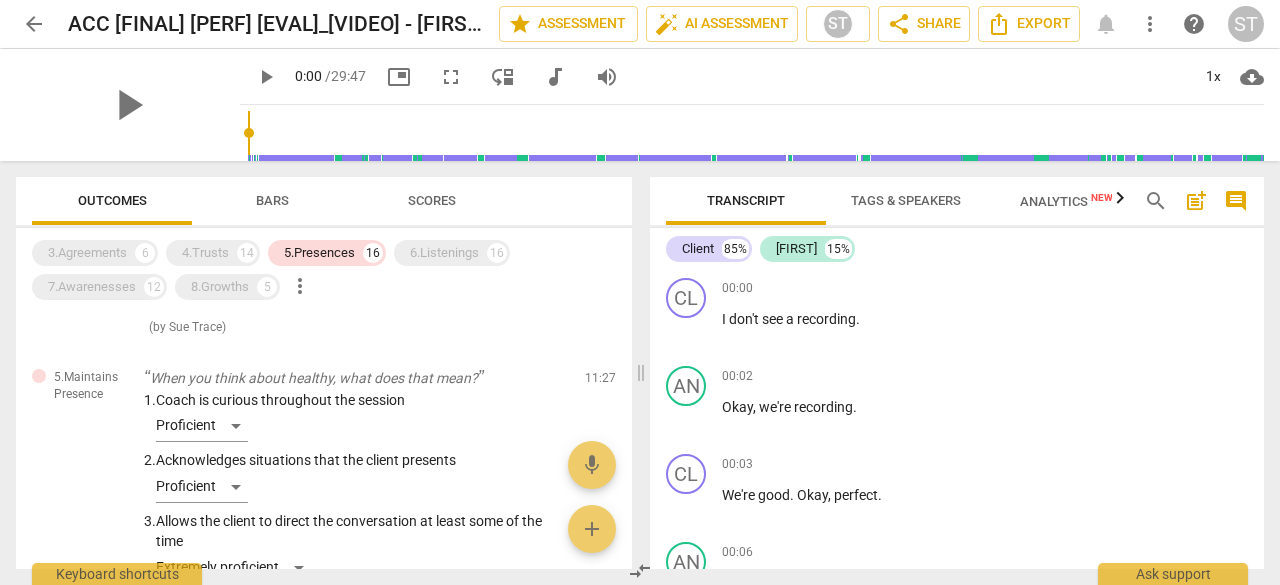 scroll, scrollTop: 958, scrollLeft: 0, axis: vertical 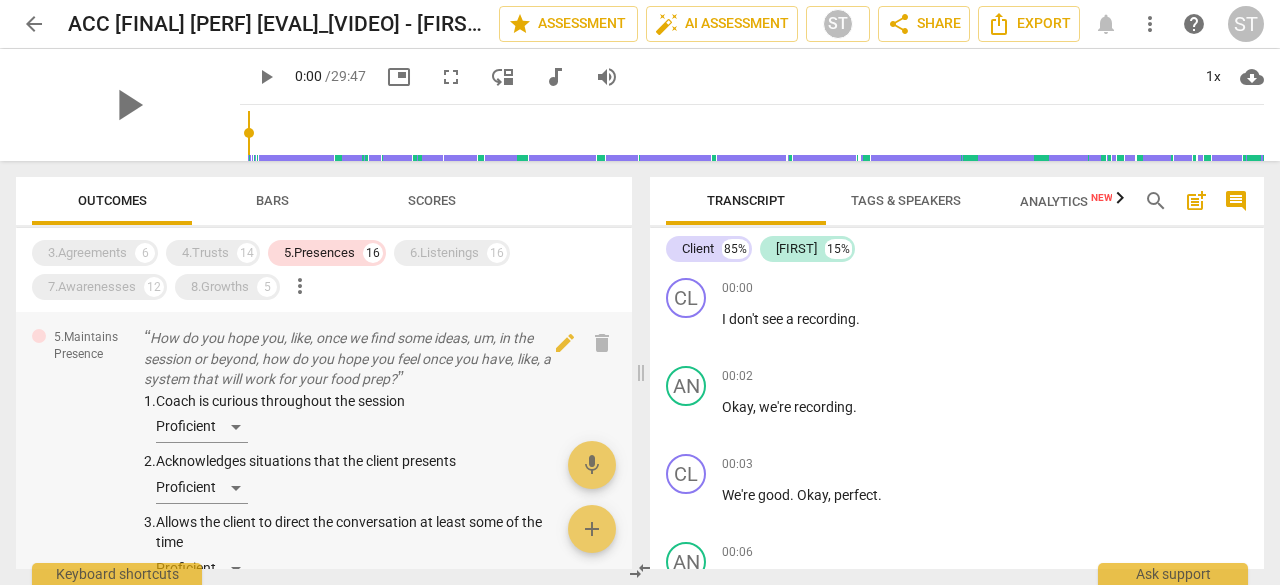click on "How do you hope you, like, once we find some ideas, um, in the session or beyond, how do you hope you feel once you have, like, a system that will work for your food prep?" at bounding box center (356, 359) 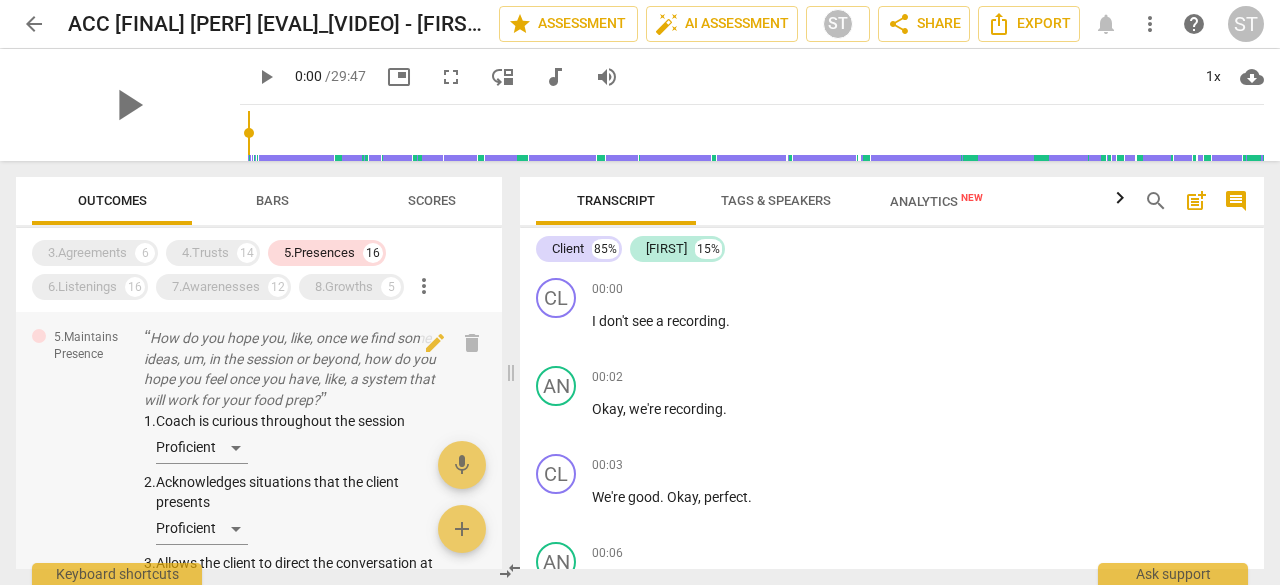 scroll, scrollTop: 3208, scrollLeft: 0, axis: vertical 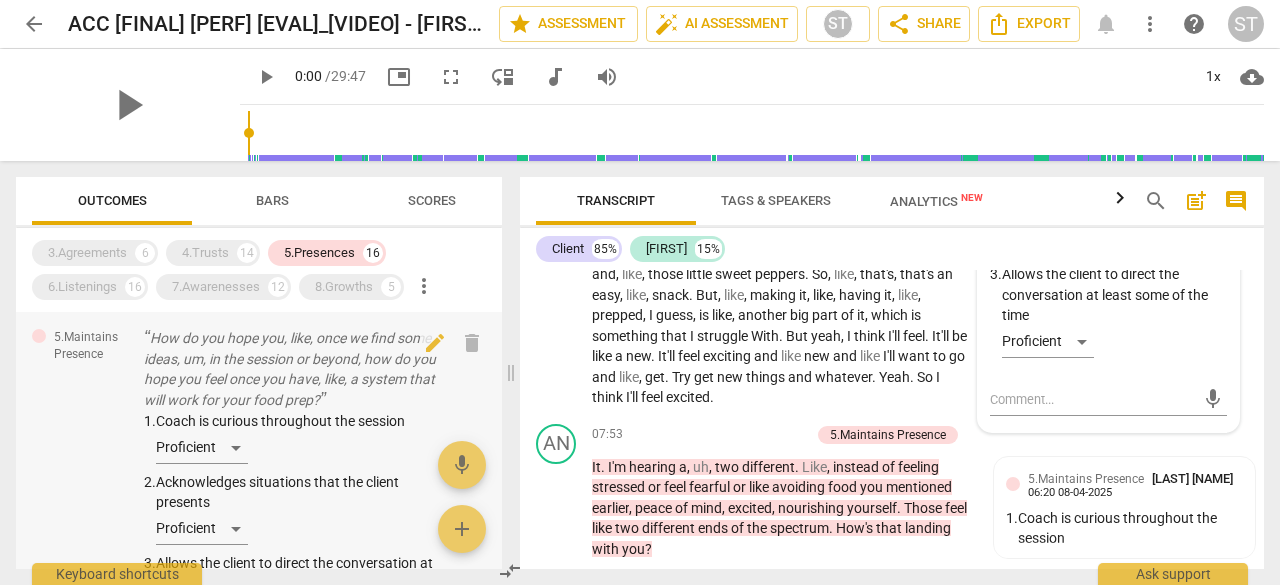 click on "How do you hope you, like, once we find some ideas, um, in the session or beyond, how do you hope you feel once you have, like, a system that will work for your food prep?" at bounding box center [291, 369] 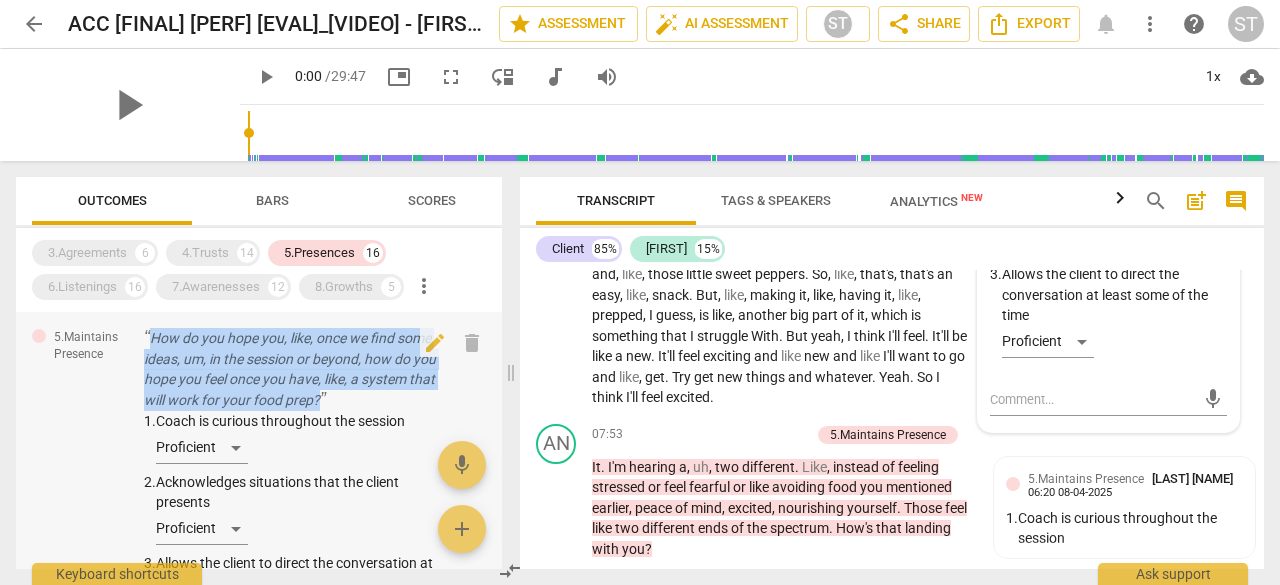 drag, startPoint x: 406, startPoint y: 396, endPoint x: 141, endPoint y: 336, distance: 271.70755 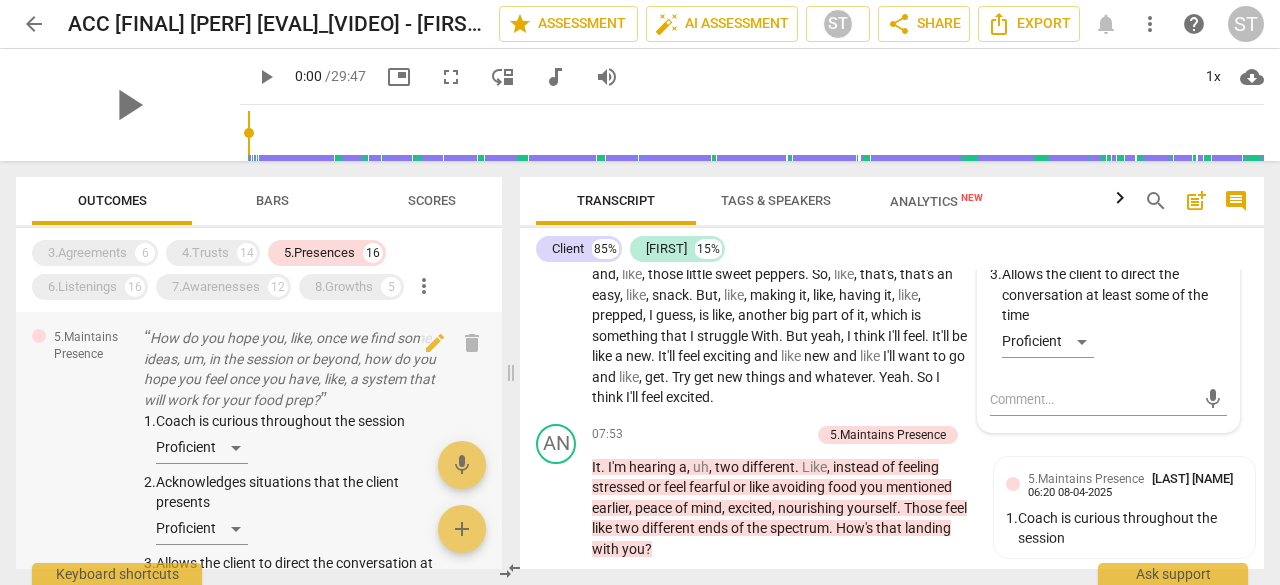 click on "How do you hope you, like, once we find some ideas, um, in the session or beyond, how do you hope you feel once you have, like, a system that will work for your food prep?" at bounding box center [291, 369] 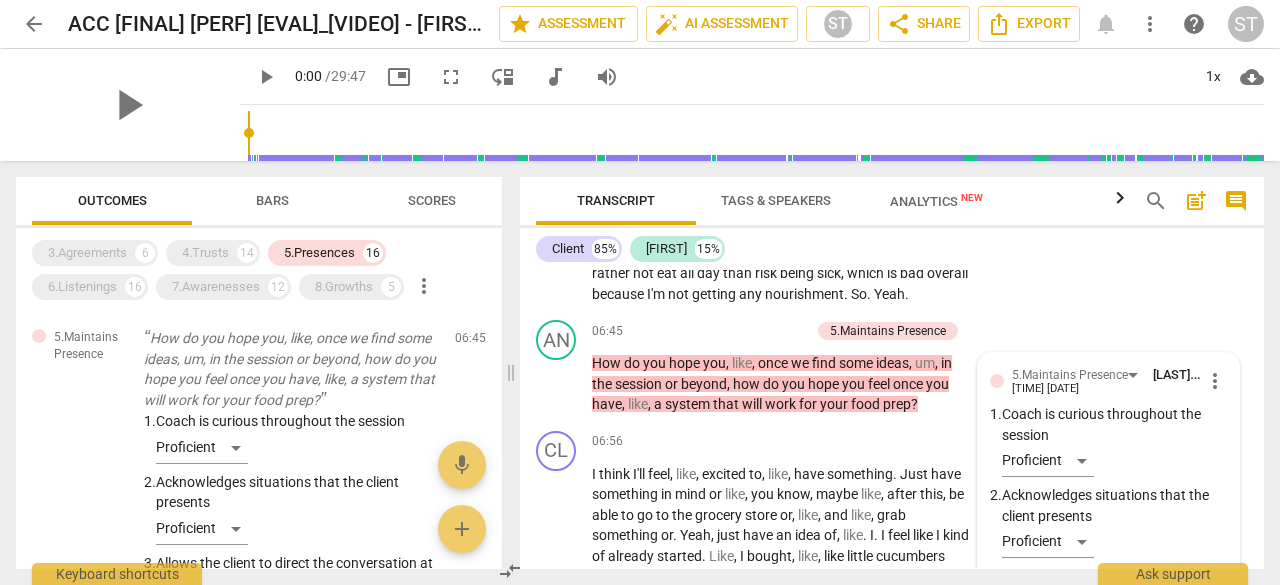 scroll, scrollTop: 2851, scrollLeft: 0, axis: vertical 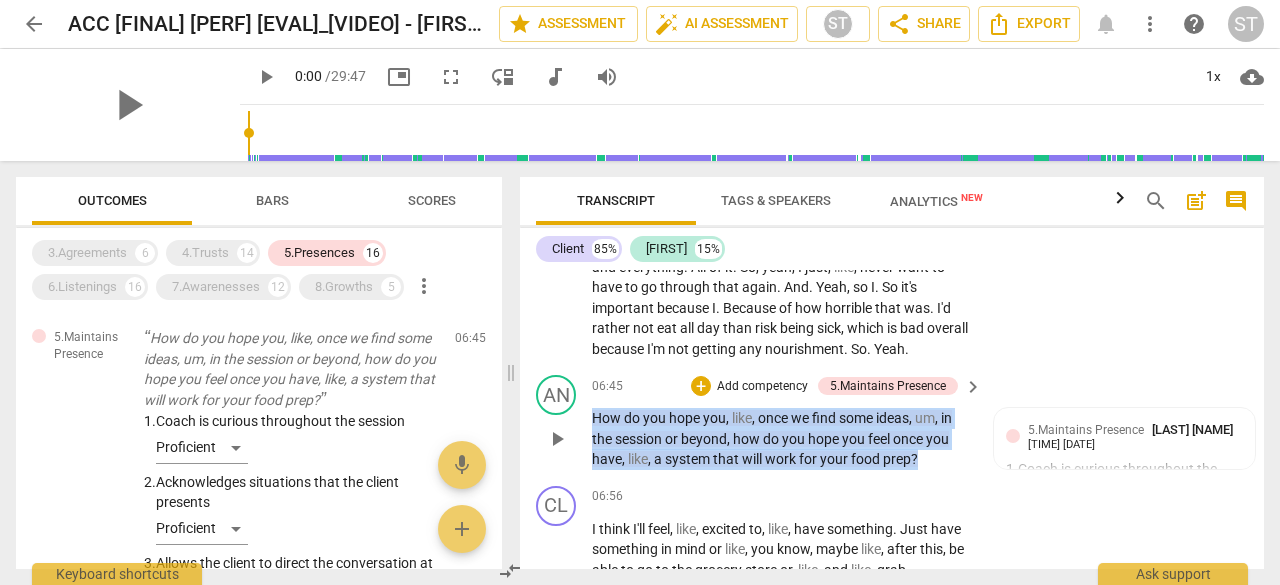drag, startPoint x: 920, startPoint y: 477, endPoint x: 588, endPoint y: 433, distance: 334.90298 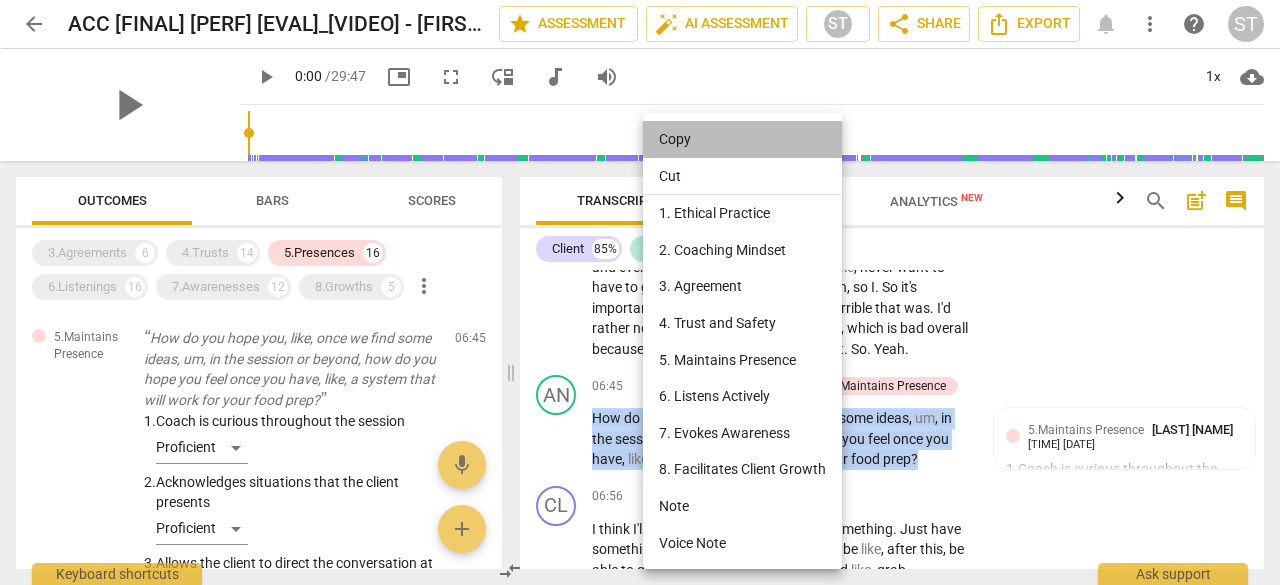 click on "Copy" at bounding box center (742, 139) 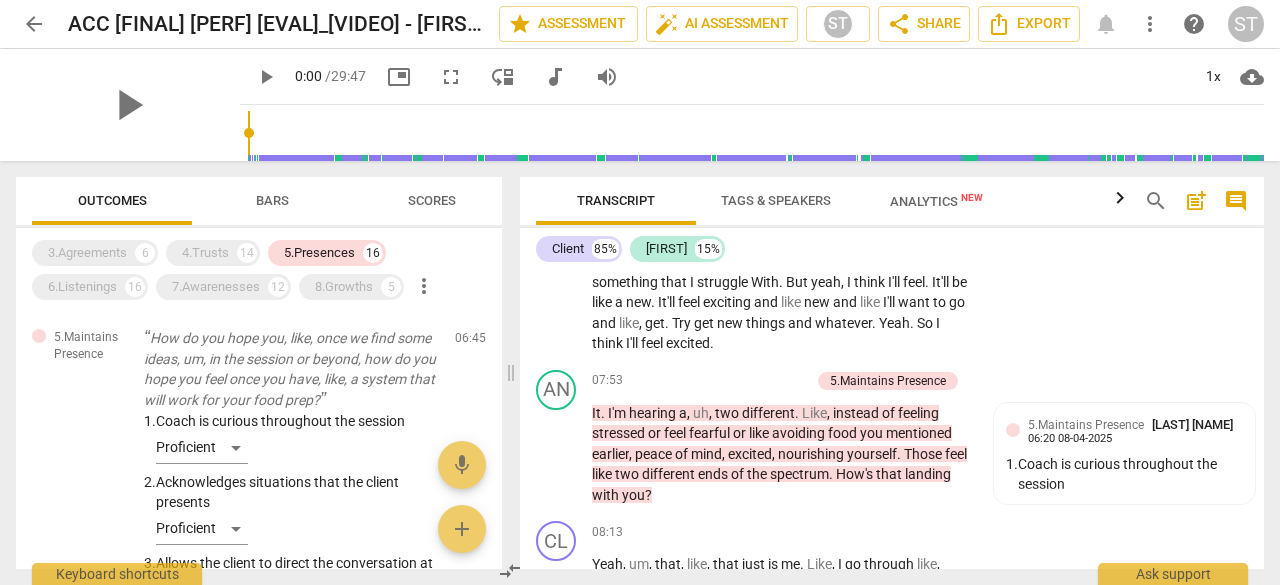 scroll, scrollTop: 3290, scrollLeft: 0, axis: vertical 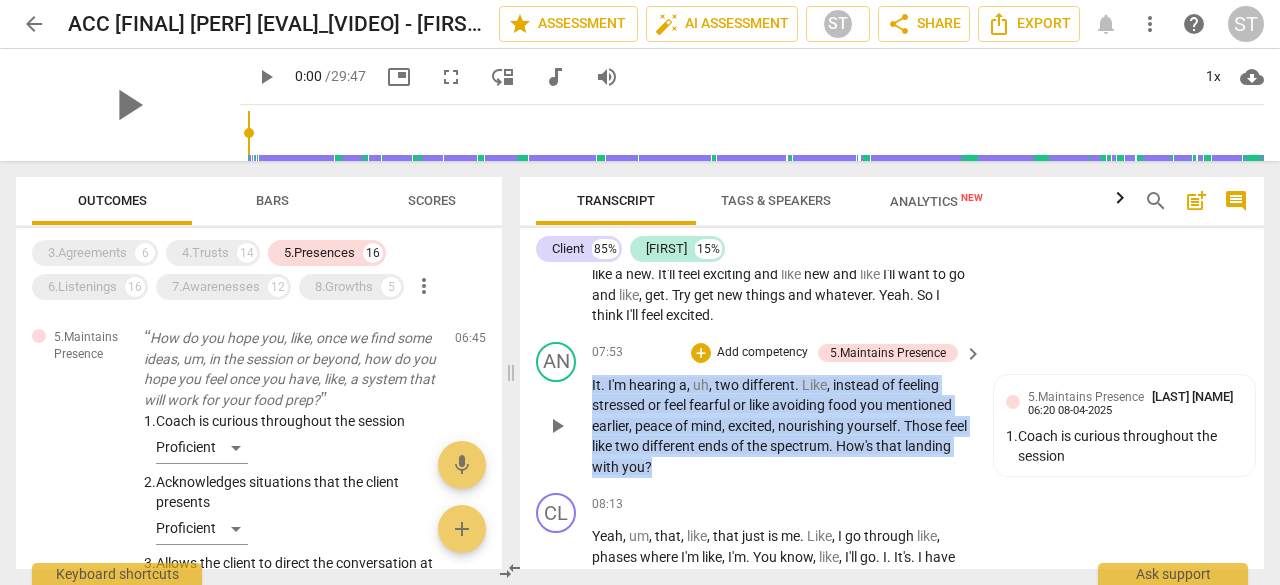 drag, startPoint x: 708, startPoint y: 487, endPoint x: 579, endPoint y: 404, distance: 153.39491 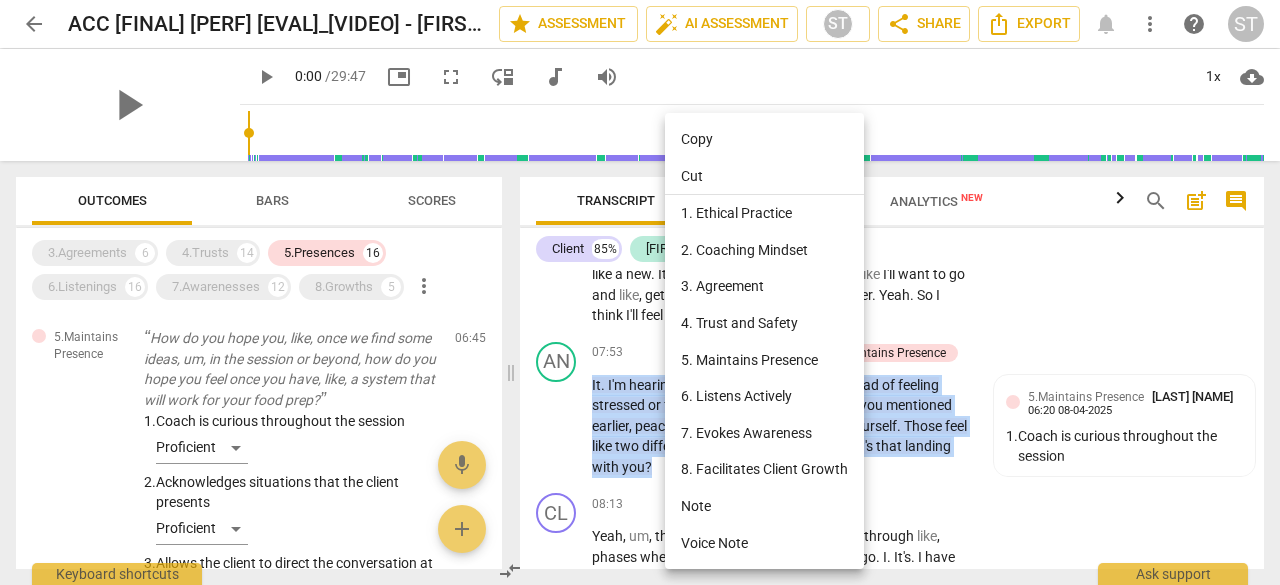 click on "Copy" at bounding box center (764, 139) 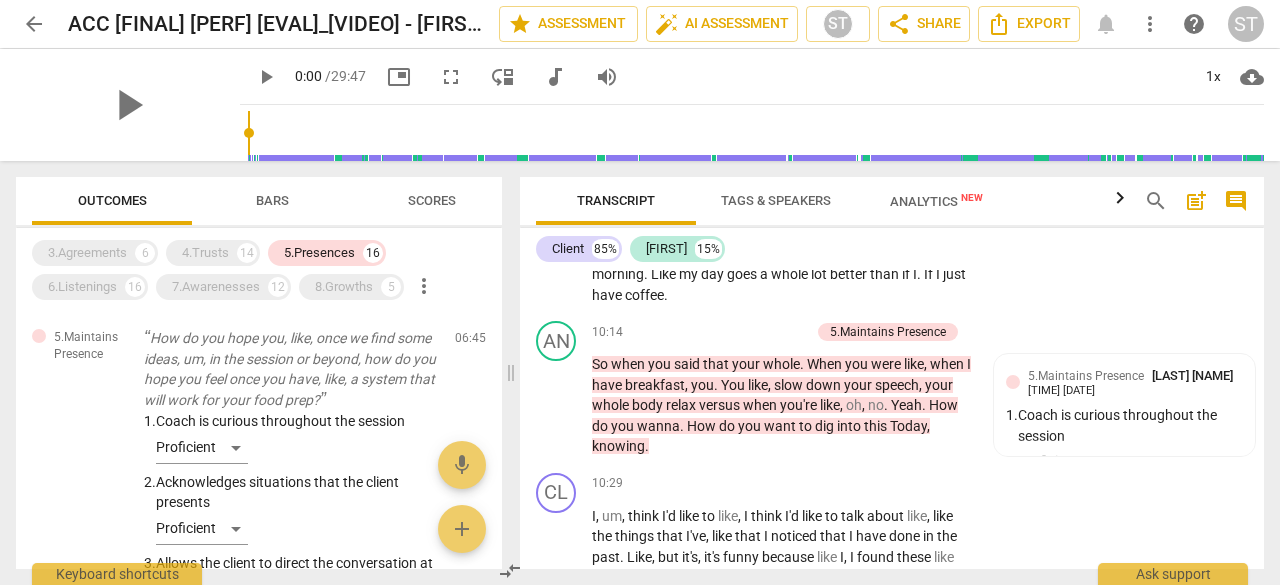 scroll, scrollTop: 4030, scrollLeft: 0, axis: vertical 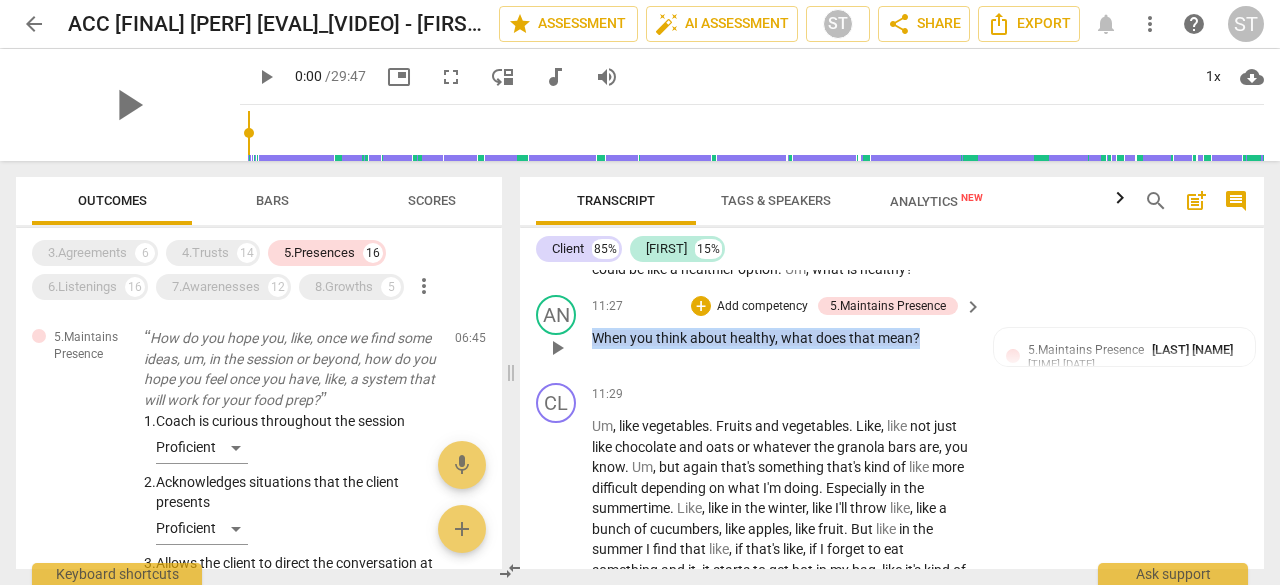 drag, startPoint x: 925, startPoint y: 361, endPoint x: 584, endPoint y: 373, distance: 341.2111 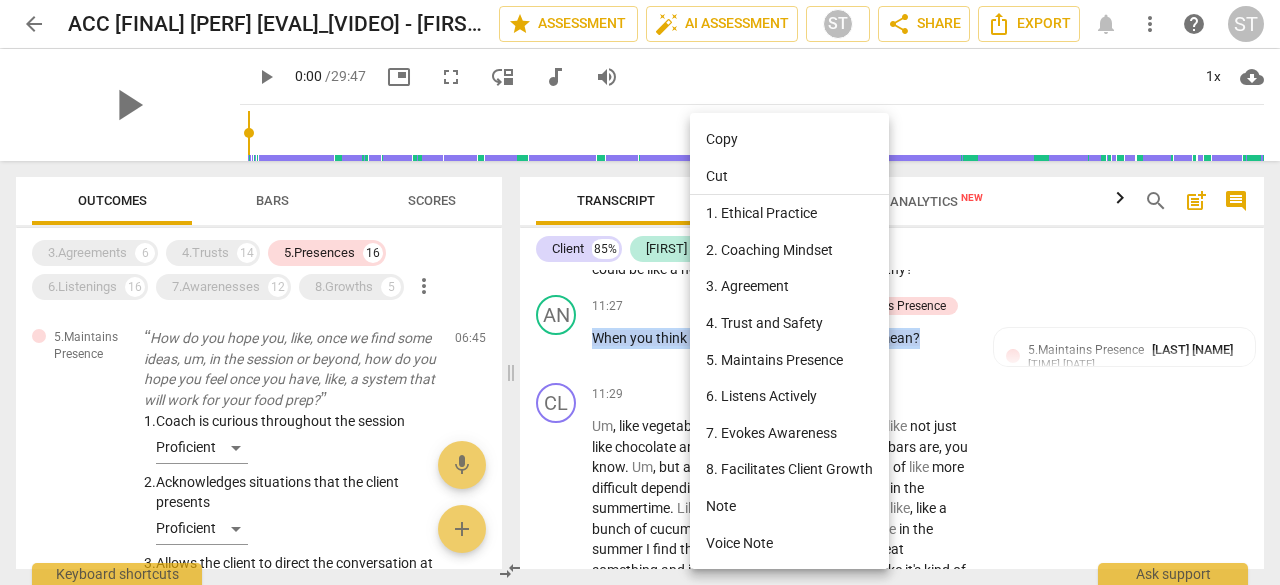 click on "Copy" at bounding box center (789, 139) 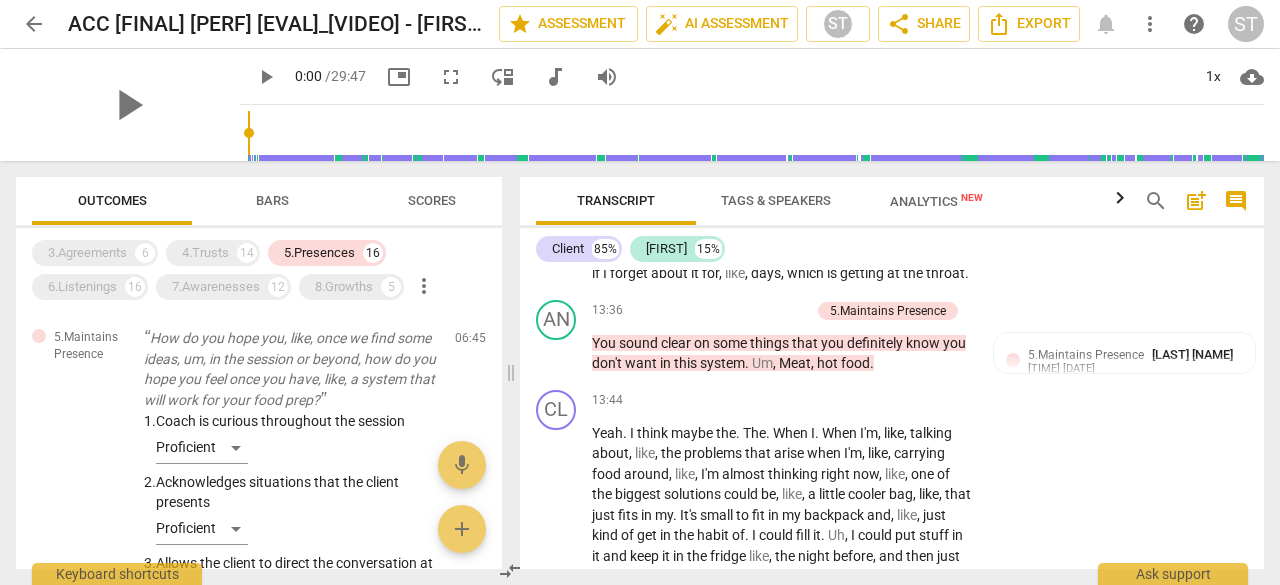 scroll, scrollTop: 5072, scrollLeft: 0, axis: vertical 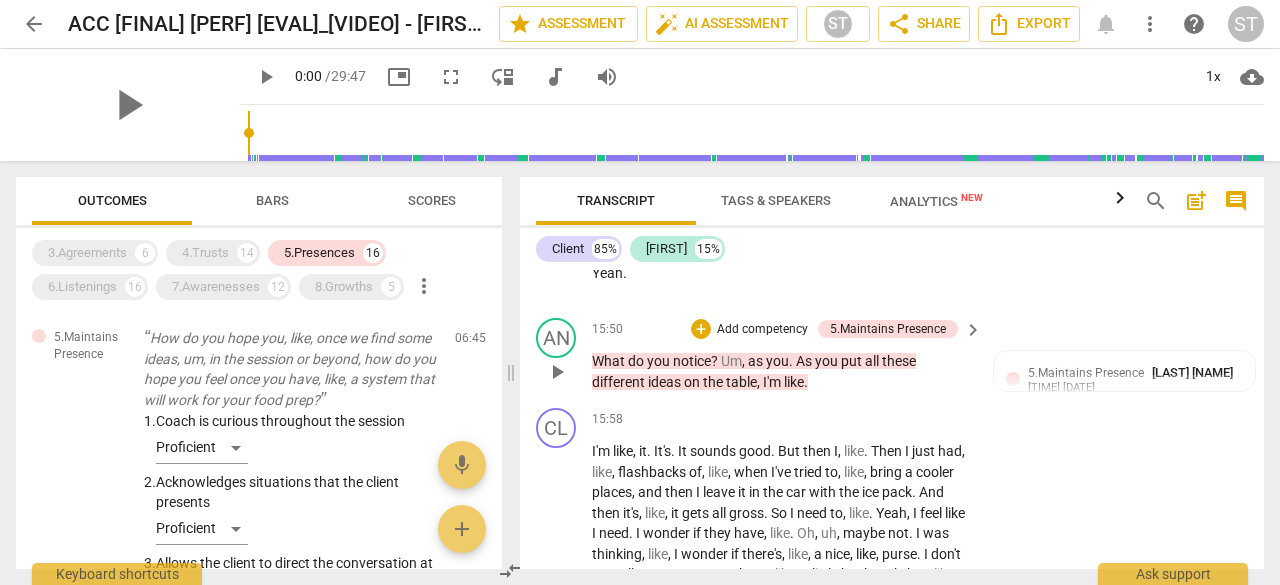 click on "," at bounding box center (760, 382) 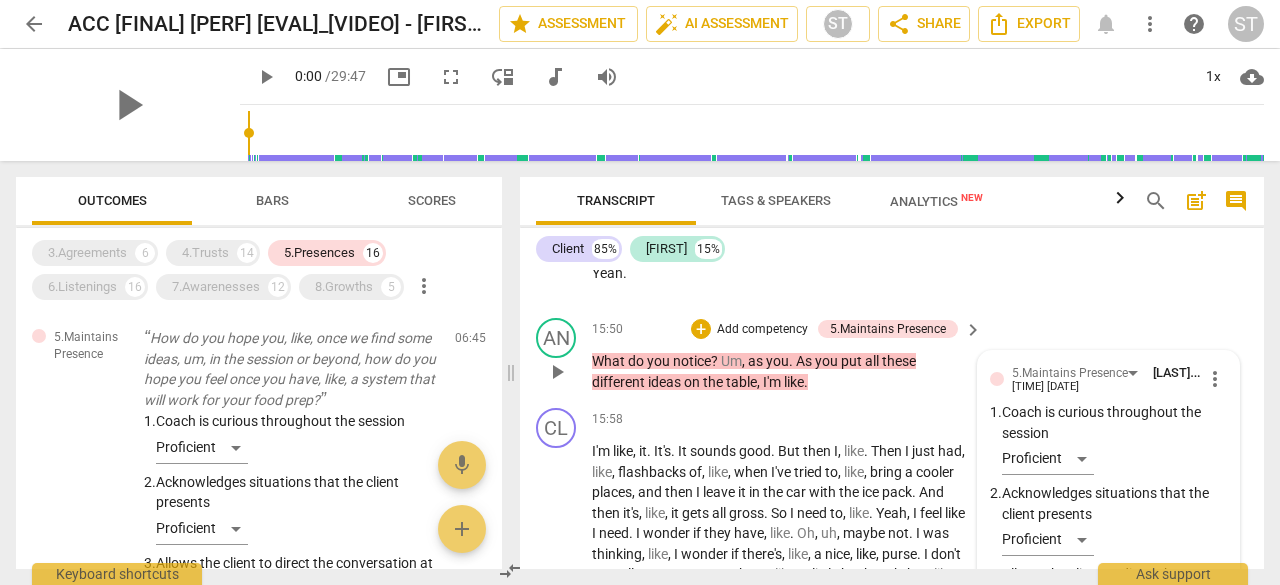 scroll, scrollTop: 5894, scrollLeft: 0, axis: vertical 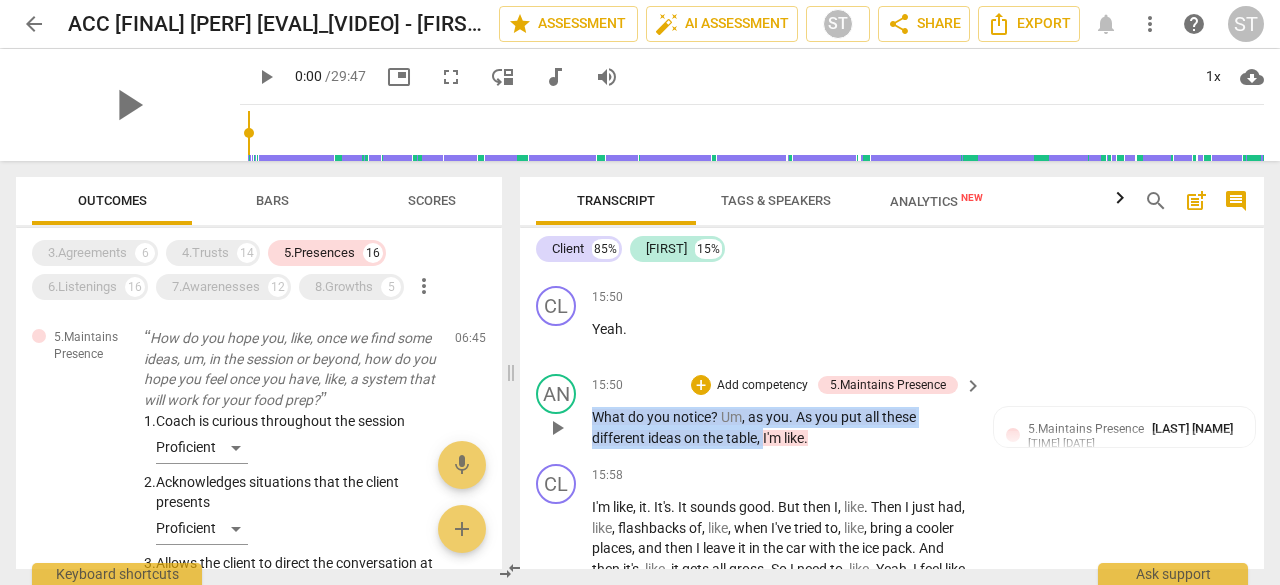 drag, startPoint x: 763, startPoint y: 498, endPoint x: 590, endPoint y: 473, distance: 174.79703 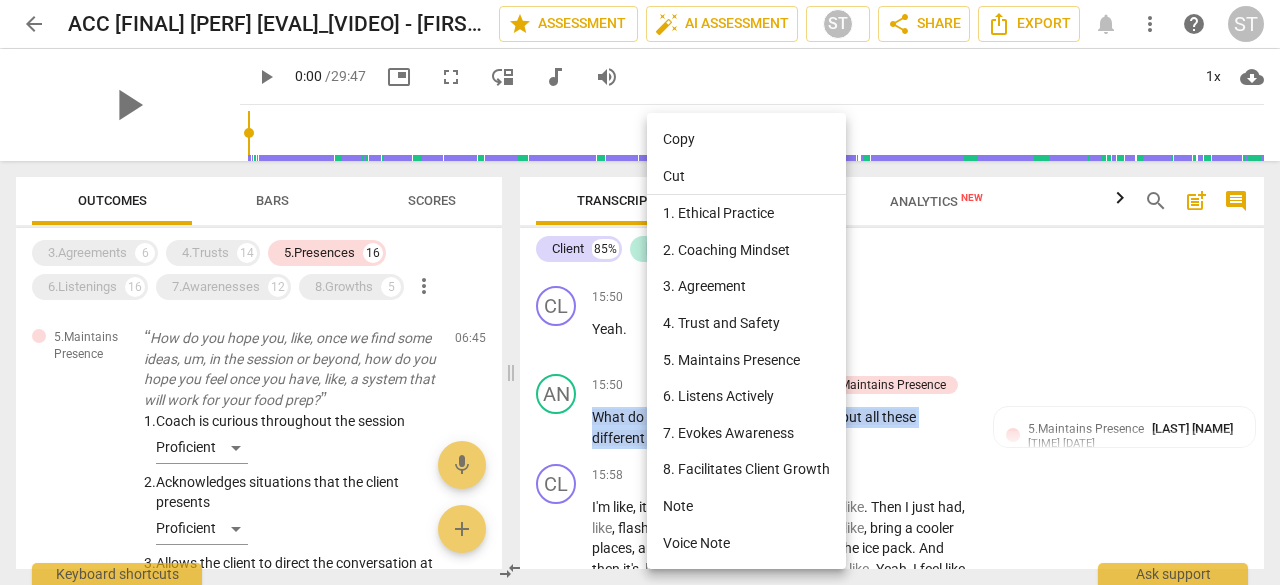 click on "Copy" at bounding box center [746, 139] 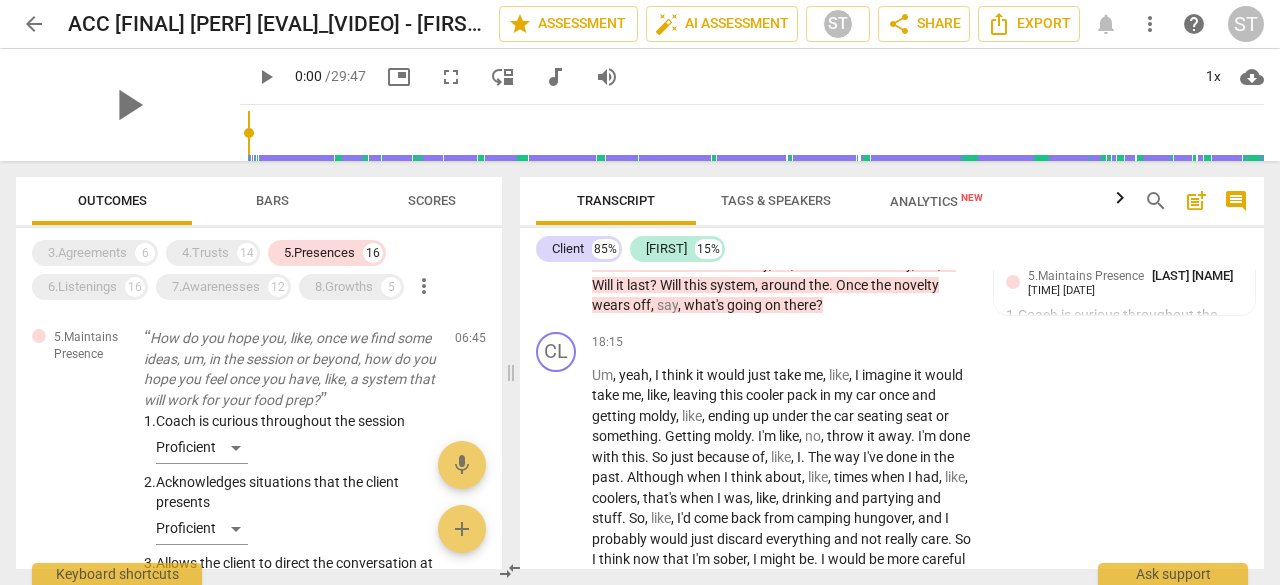 scroll, scrollTop: 6826, scrollLeft: 0, axis: vertical 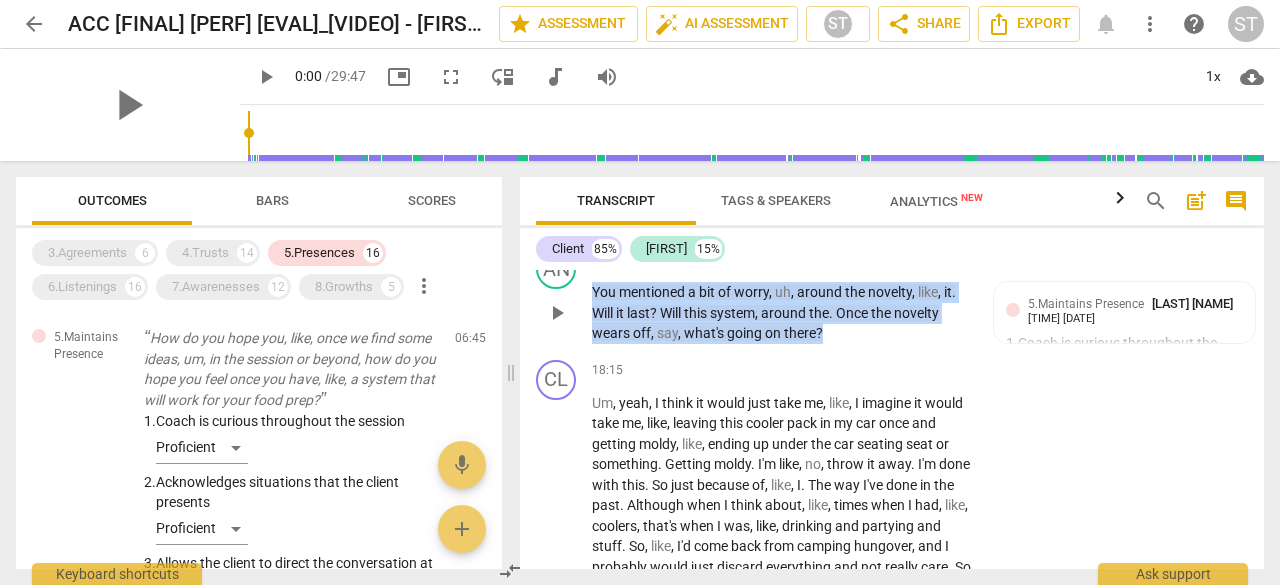 drag, startPoint x: 826, startPoint y: 415, endPoint x: 578, endPoint y: 373, distance: 251.53131 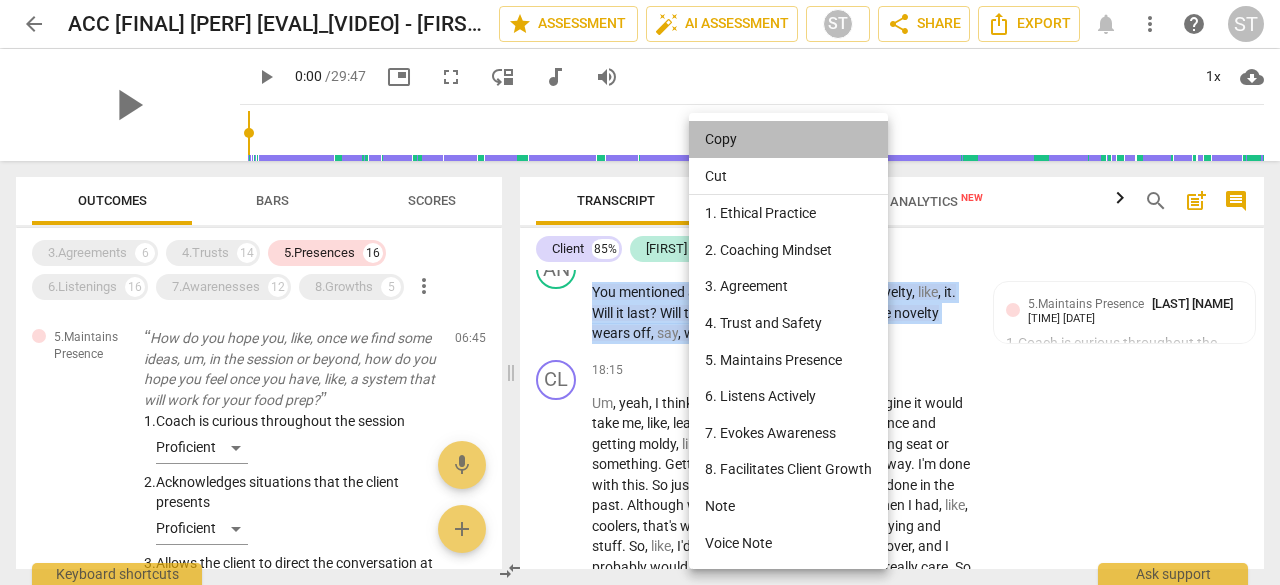 click on "Copy" at bounding box center [788, 139] 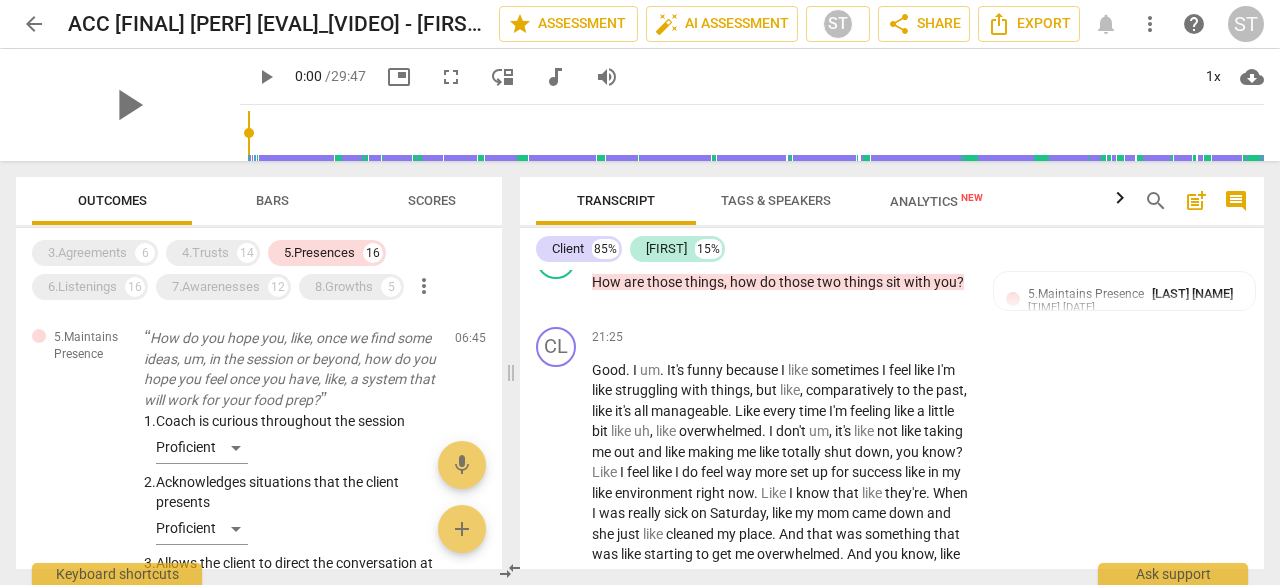 scroll, scrollTop: 8033, scrollLeft: 0, axis: vertical 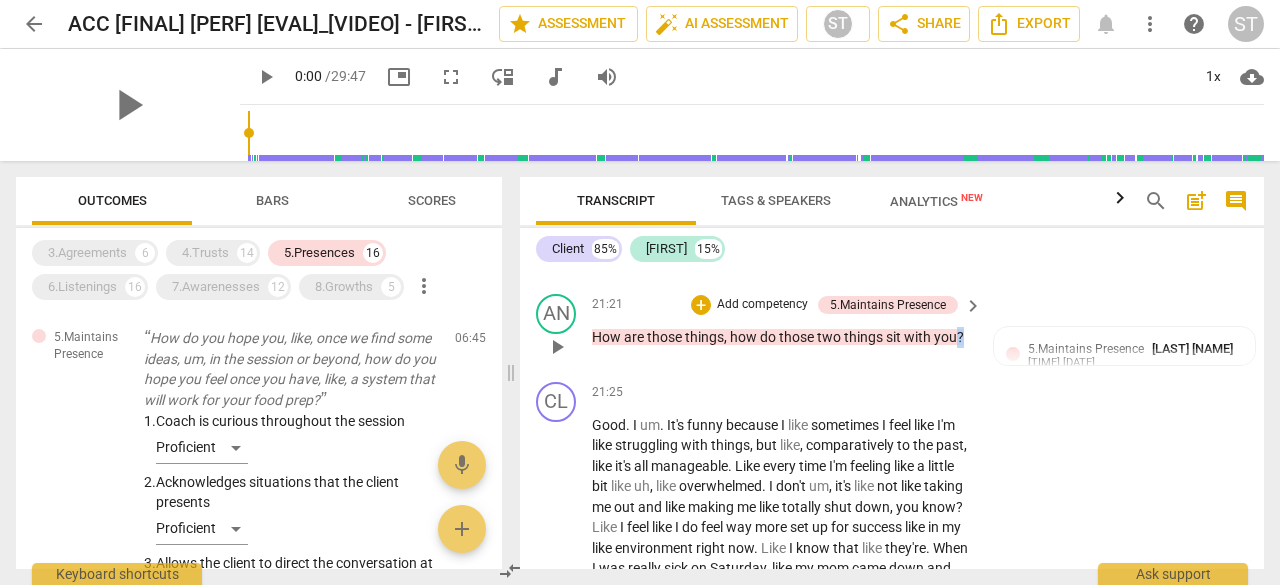 drag, startPoint x: 984, startPoint y: 423, endPoint x: 659, endPoint y: 407, distance: 325.39362 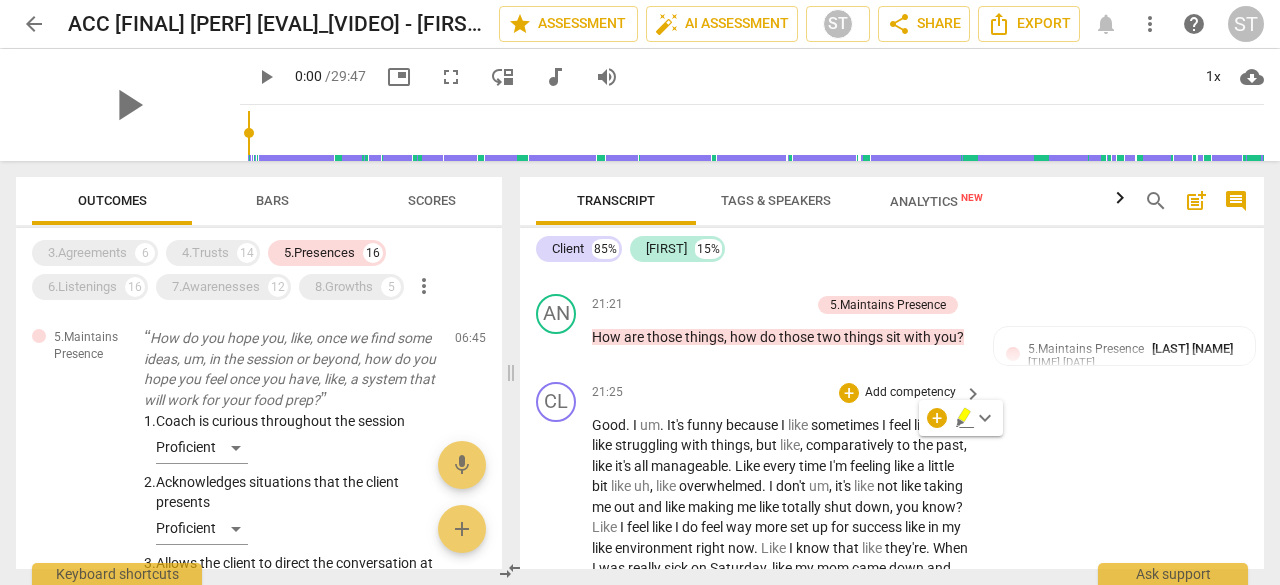 click on "CL play_arrow pause [TIME] + Add competency keyboard_arrow_right Good. I um. It's funny because I like sometimes I feel like I'm like struggling with things, but like, comparatively to the past, like it's all manageable. Like every time I'm feeling like a little bit like uh, like overwhelmed. I don't um, it's like not like taking me out and like making me like totally shut down, you know? Like I feel like I do feel way more set up for success like in my like environment right now. Like I know that like they're. When I was really sick on Saturday, like my mom came down and she just like cleaned my place. And that was something that was like starting to get me overwhelmed. And you know, like my mom will do little things like that and that." at bounding box center (892, 593) 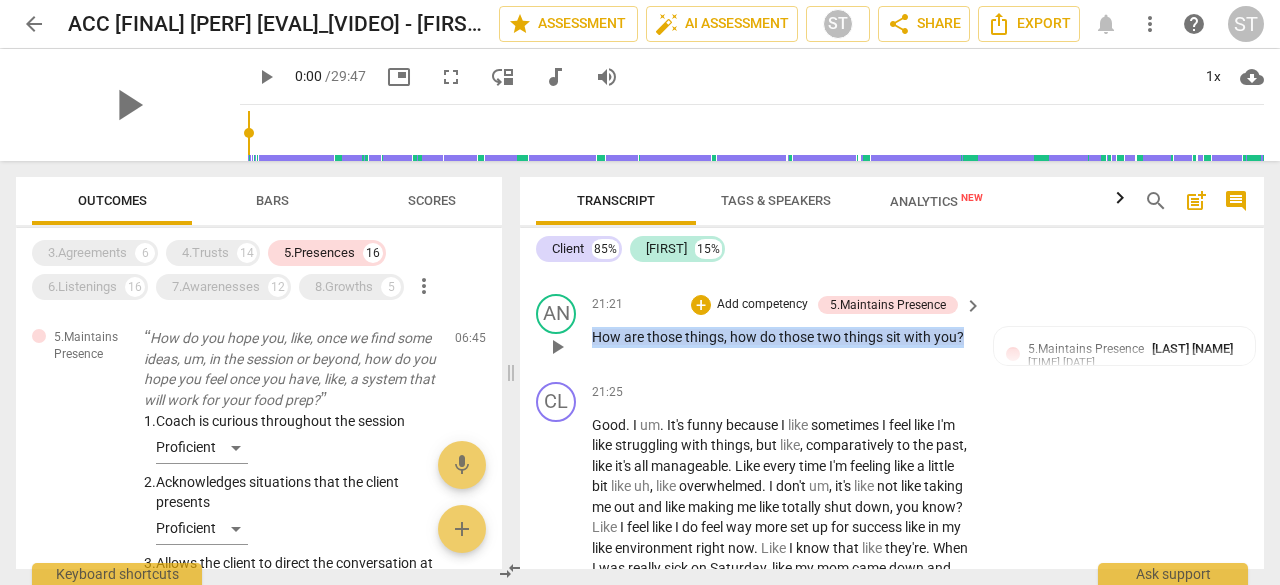 drag, startPoint x: 966, startPoint y: 409, endPoint x: 582, endPoint y: 411, distance: 384.00522 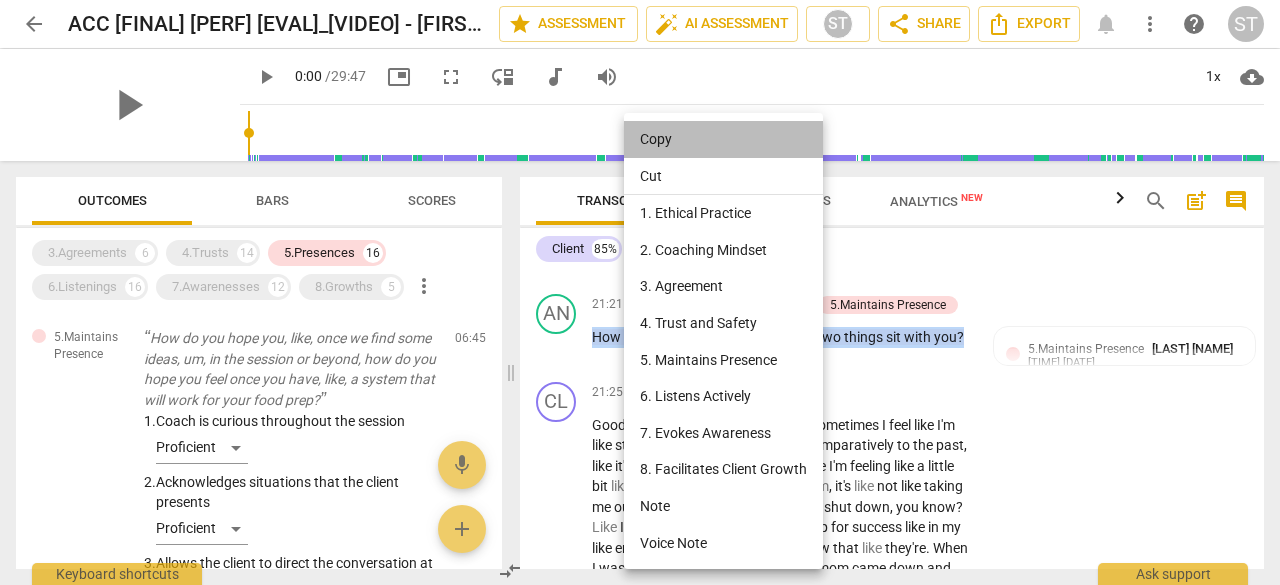 click on "Copy" at bounding box center (723, 139) 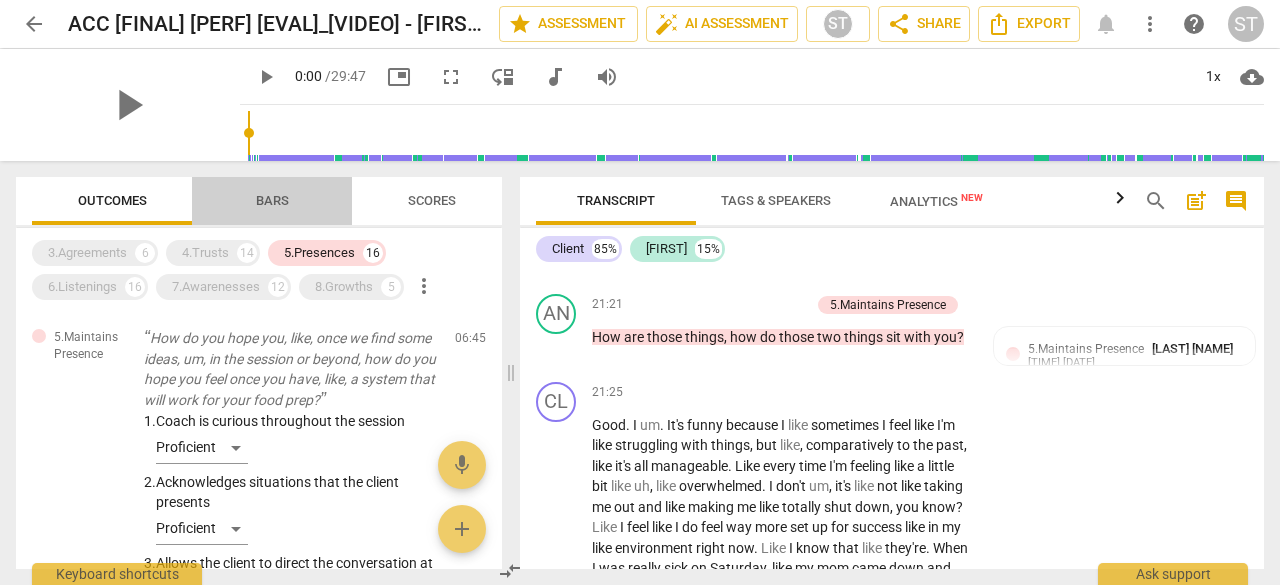 click on "Bars" at bounding box center [272, 200] 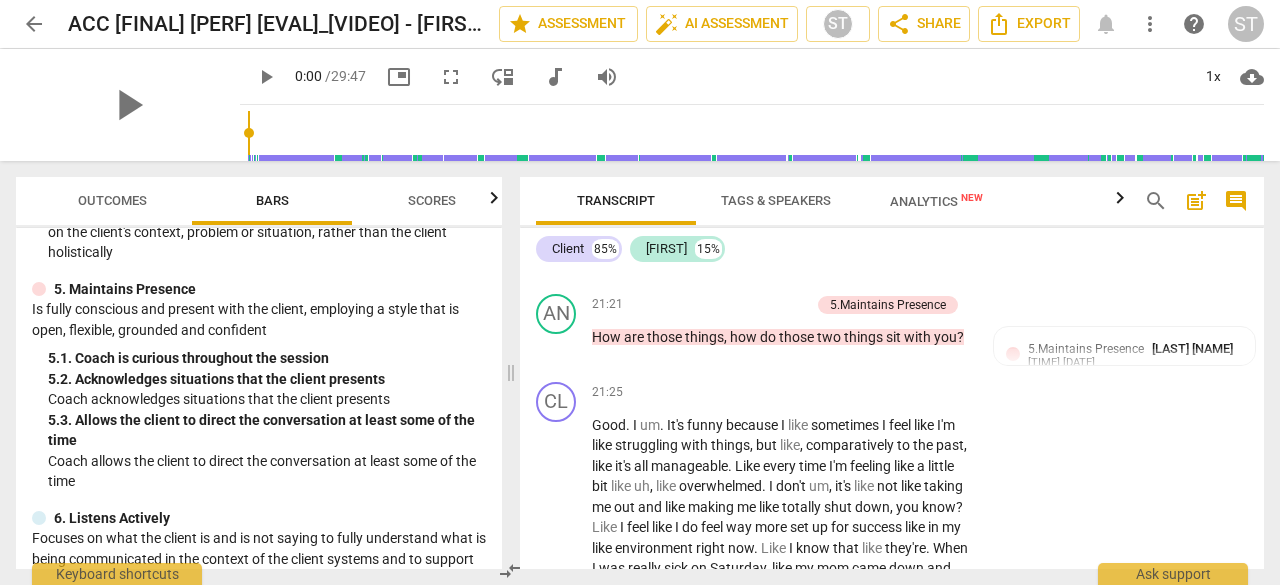 scroll, scrollTop: 900, scrollLeft: 0, axis: vertical 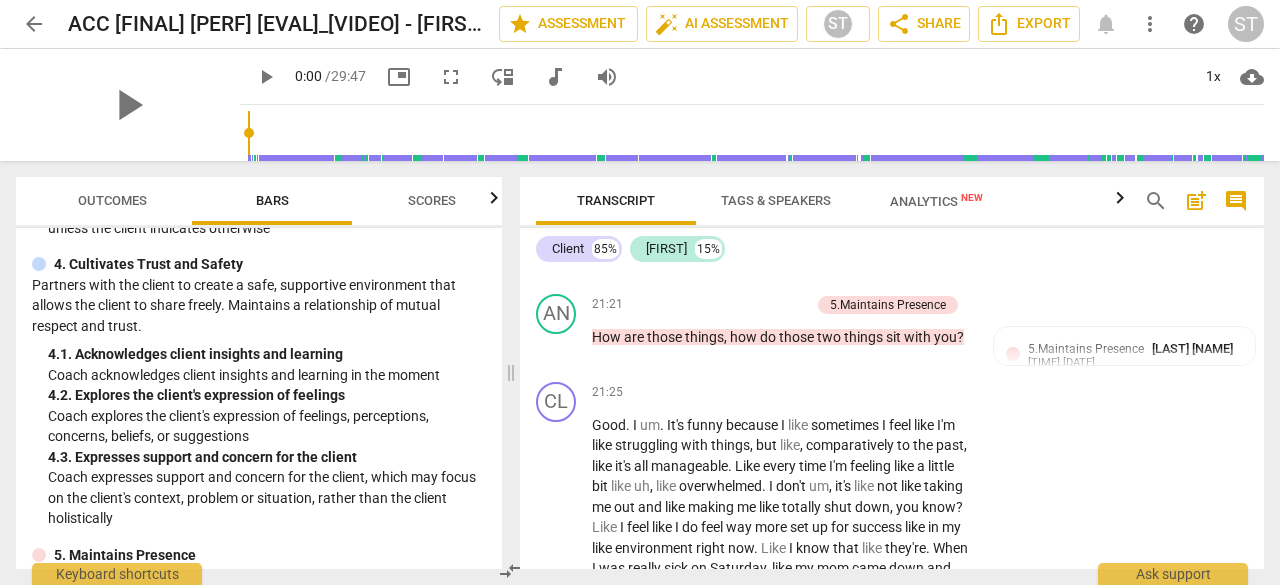 click on "Scores" at bounding box center [432, 200] 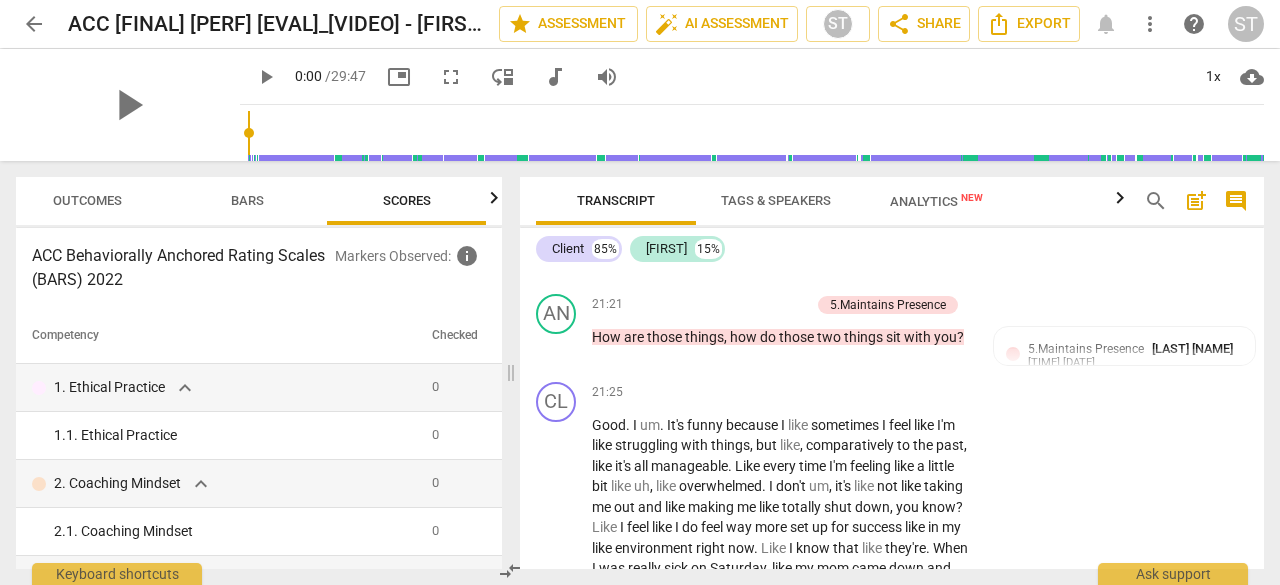 scroll, scrollTop: 0, scrollLeft: 26, axis: horizontal 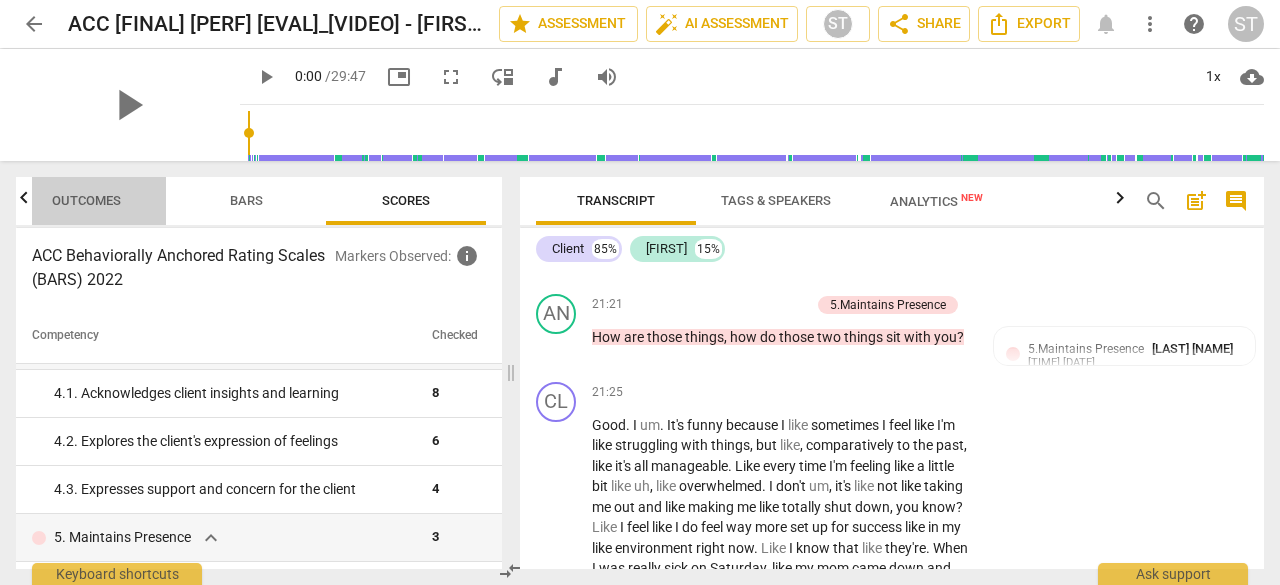 click on "Outcomes" at bounding box center [86, 200] 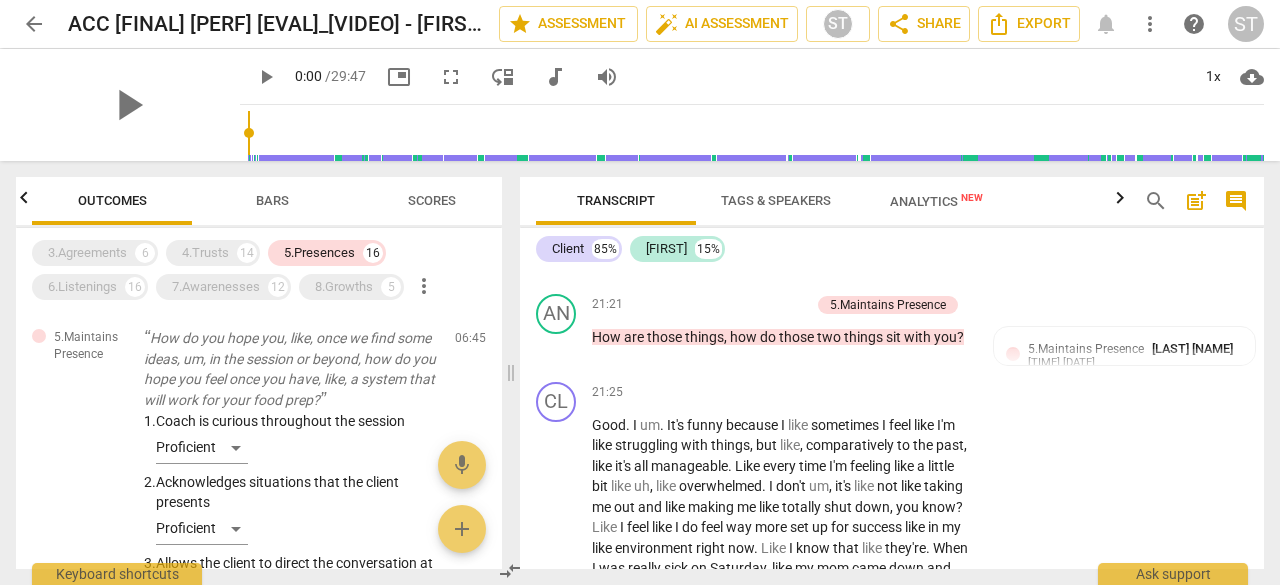scroll, scrollTop: 0, scrollLeft: 0, axis: both 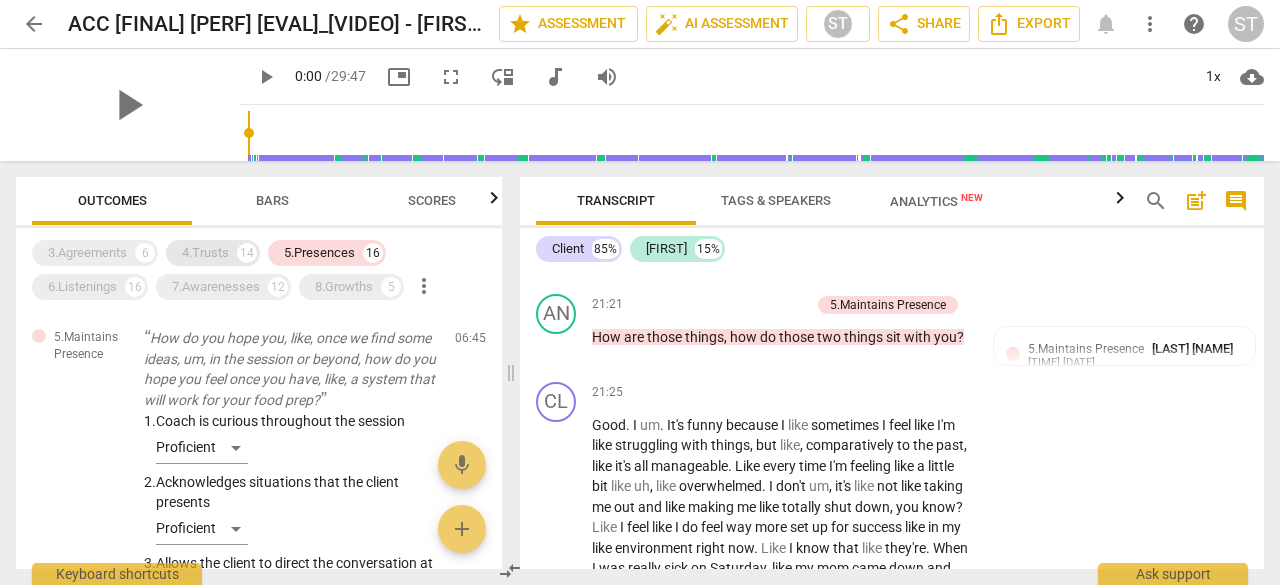 click on "4.Trusts" at bounding box center (205, 253) 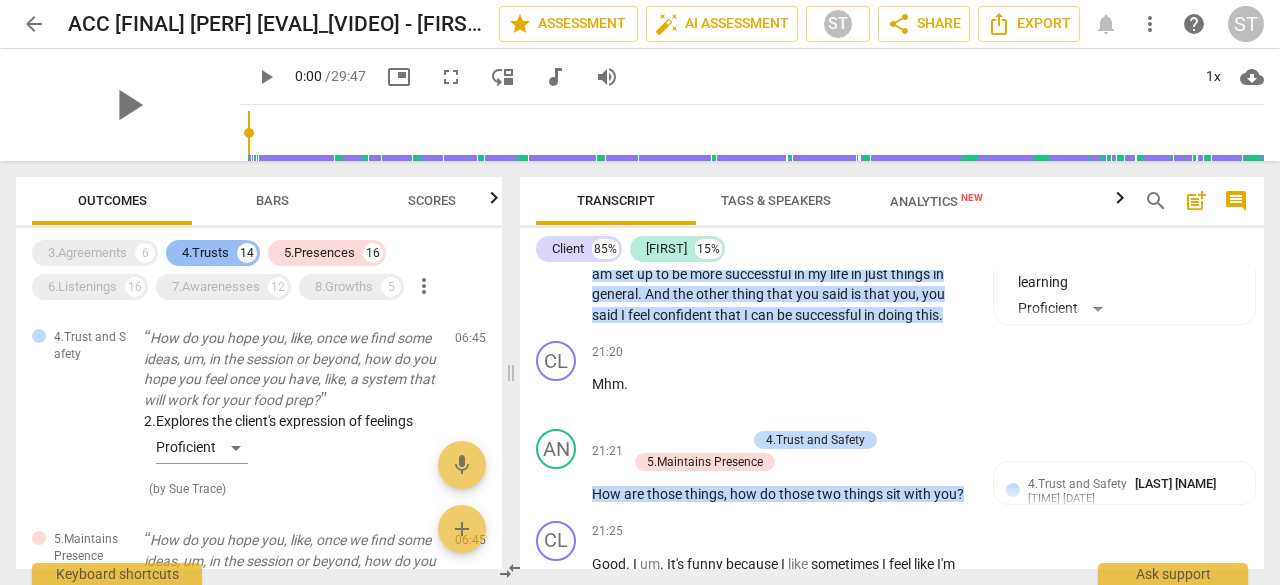 scroll, scrollTop: 8146, scrollLeft: 0, axis: vertical 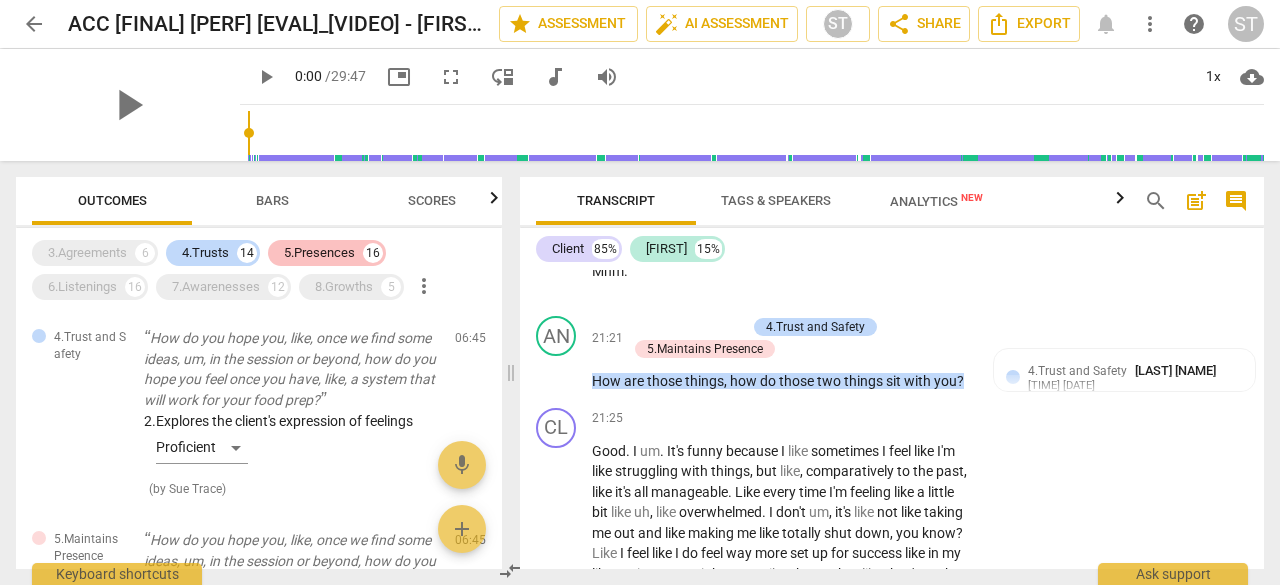 click on "5.Presences" at bounding box center (319, 253) 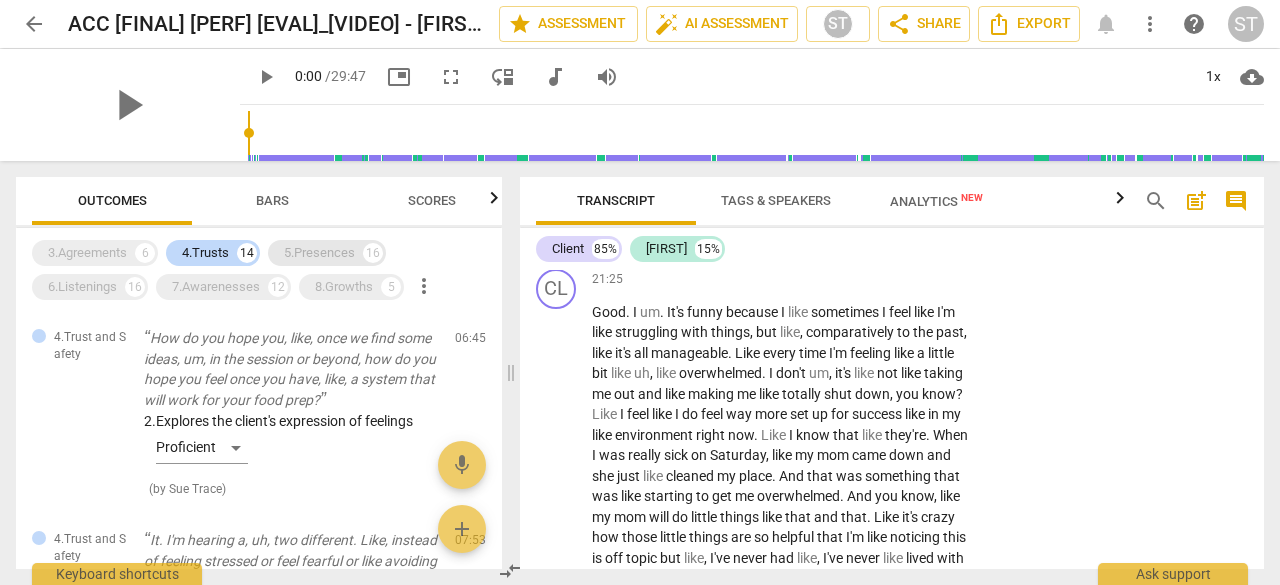 scroll, scrollTop: 8033, scrollLeft: 0, axis: vertical 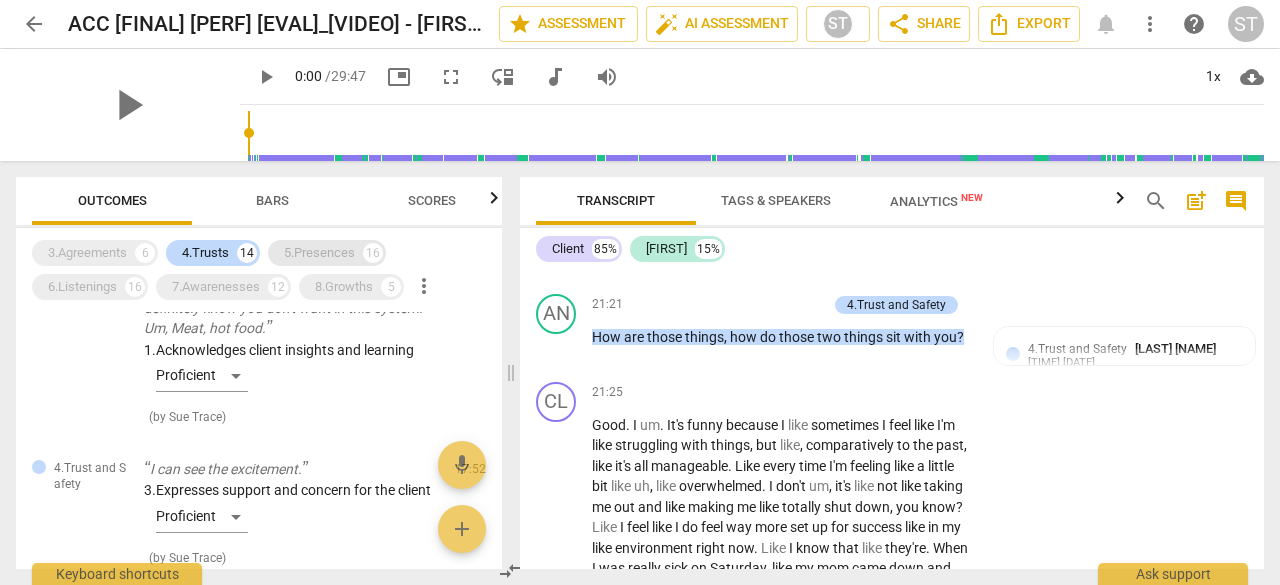 click on "5.Presences" at bounding box center (319, 253) 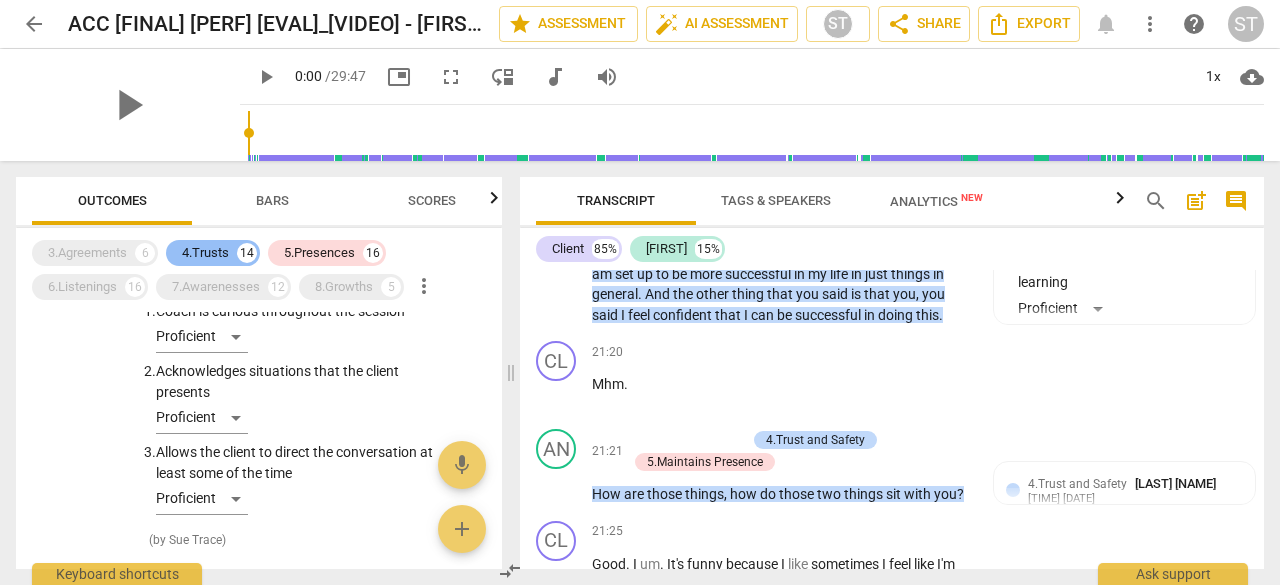 scroll, scrollTop: 2518, scrollLeft: 0, axis: vertical 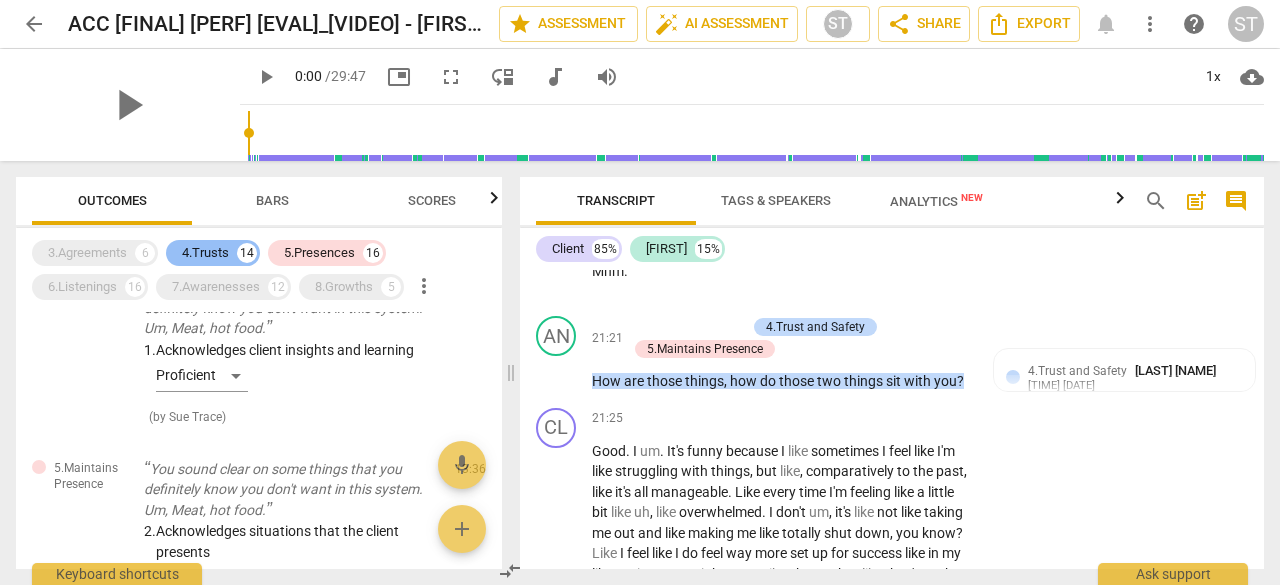 click on "4.Trusts" at bounding box center [205, 253] 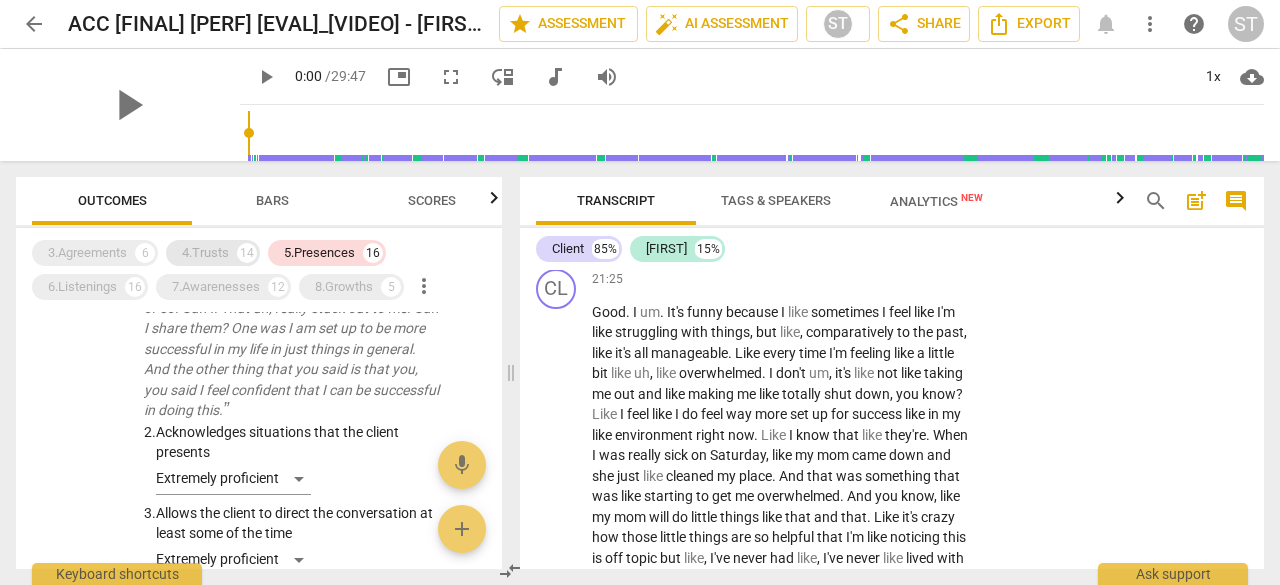 scroll, scrollTop: 1346, scrollLeft: 0, axis: vertical 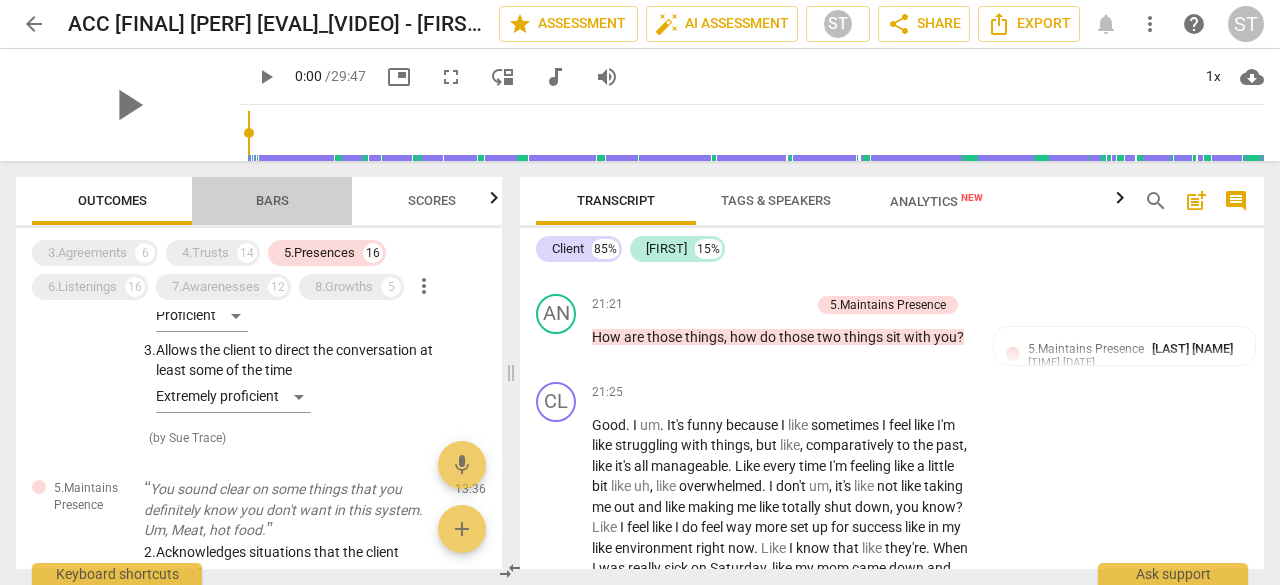 click on "Bars" at bounding box center [272, 200] 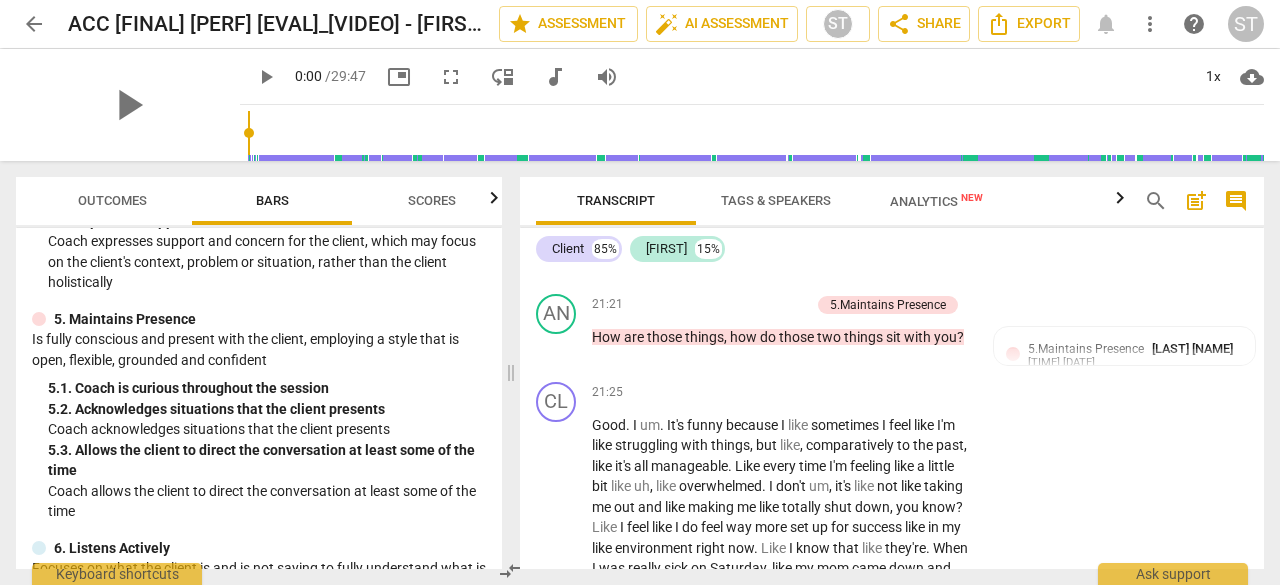 scroll, scrollTop: 831, scrollLeft: 0, axis: vertical 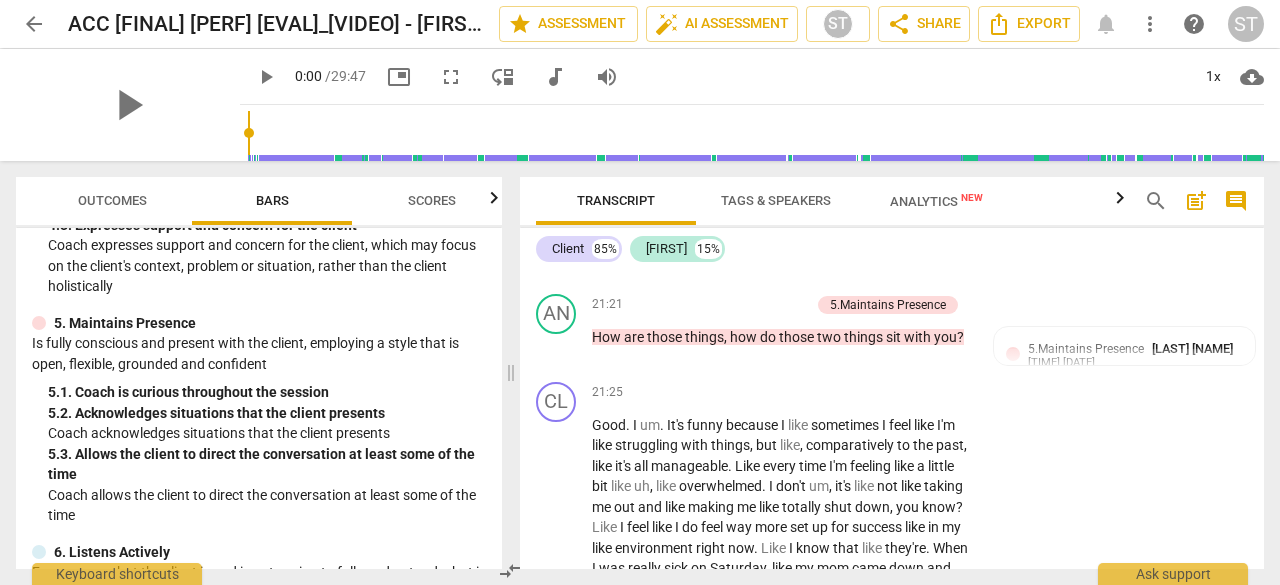 click on "Outcomes" at bounding box center [112, 200] 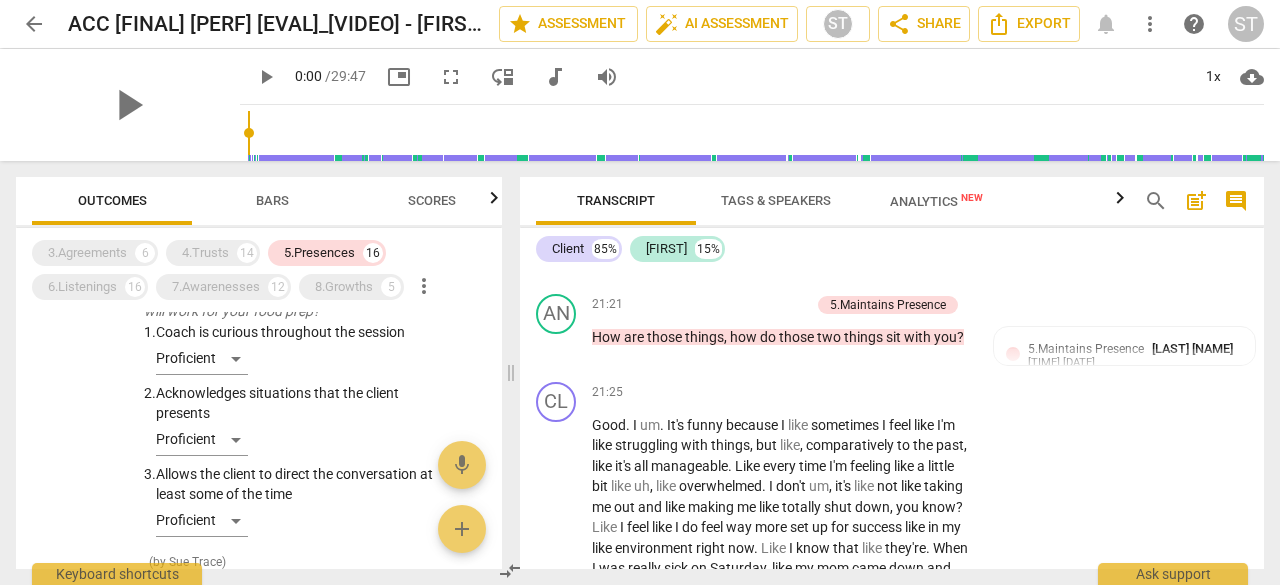 scroll, scrollTop: 0, scrollLeft: 0, axis: both 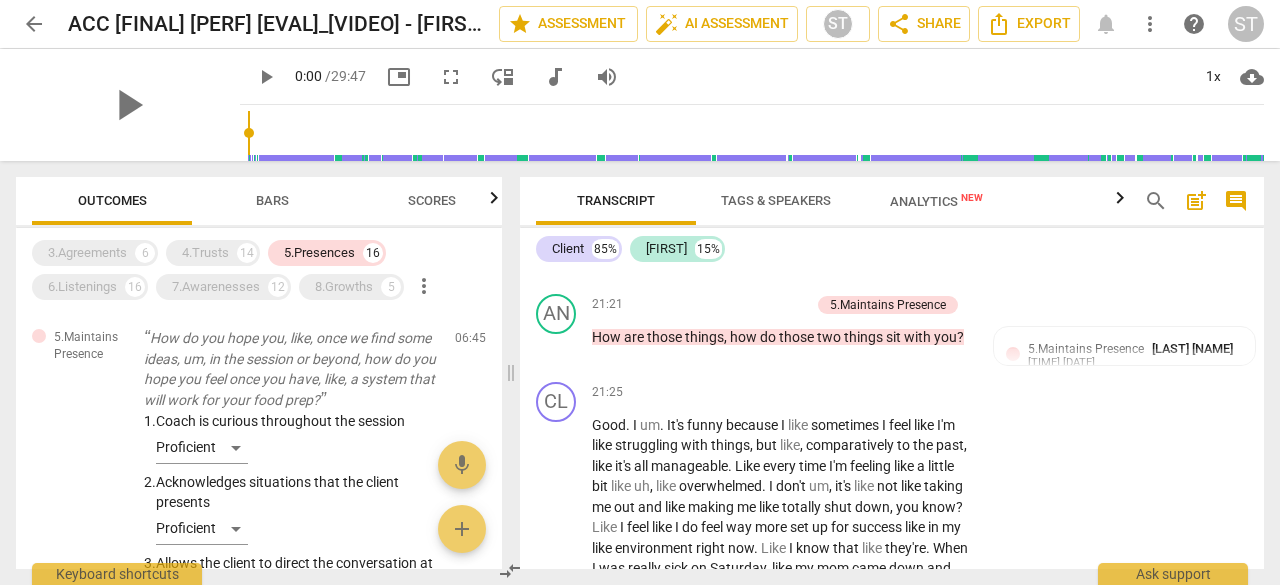 drag, startPoint x: 502, startPoint y: 318, endPoint x: 498, endPoint y: 338, distance: 20.396078 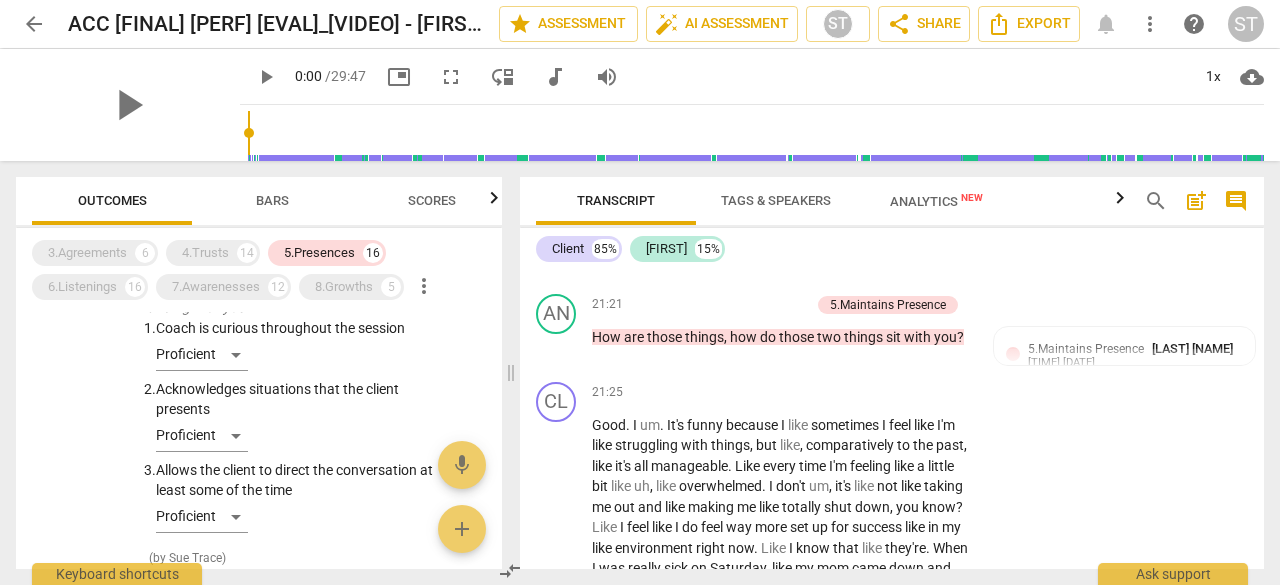 scroll, scrollTop: 332, scrollLeft: 0, axis: vertical 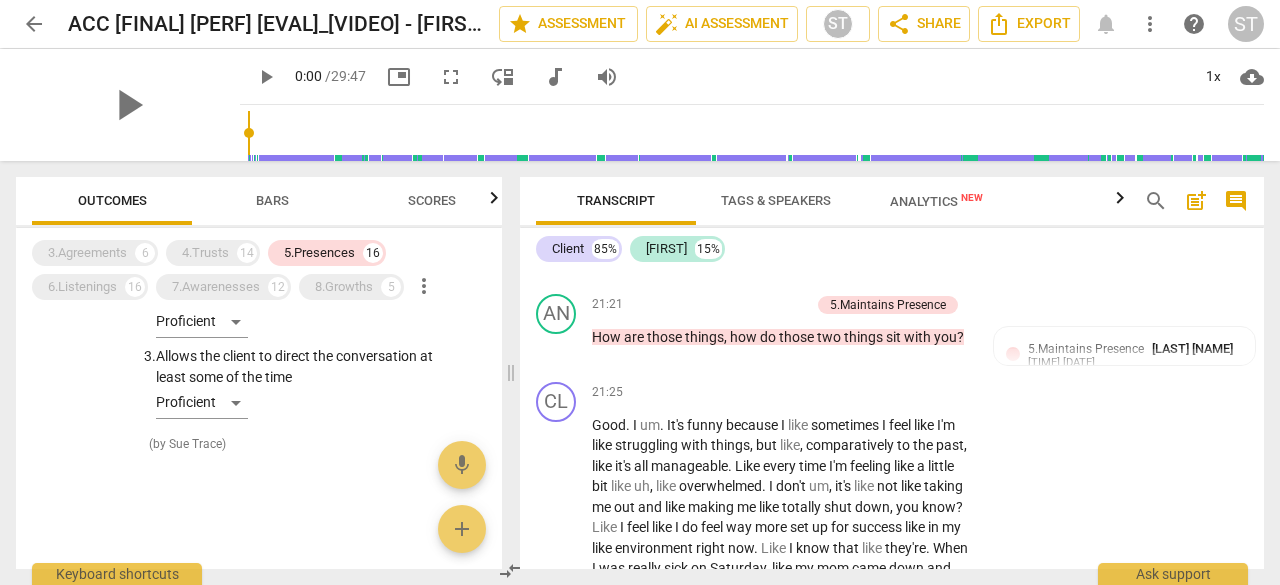 click on "Bars" at bounding box center [272, 200] 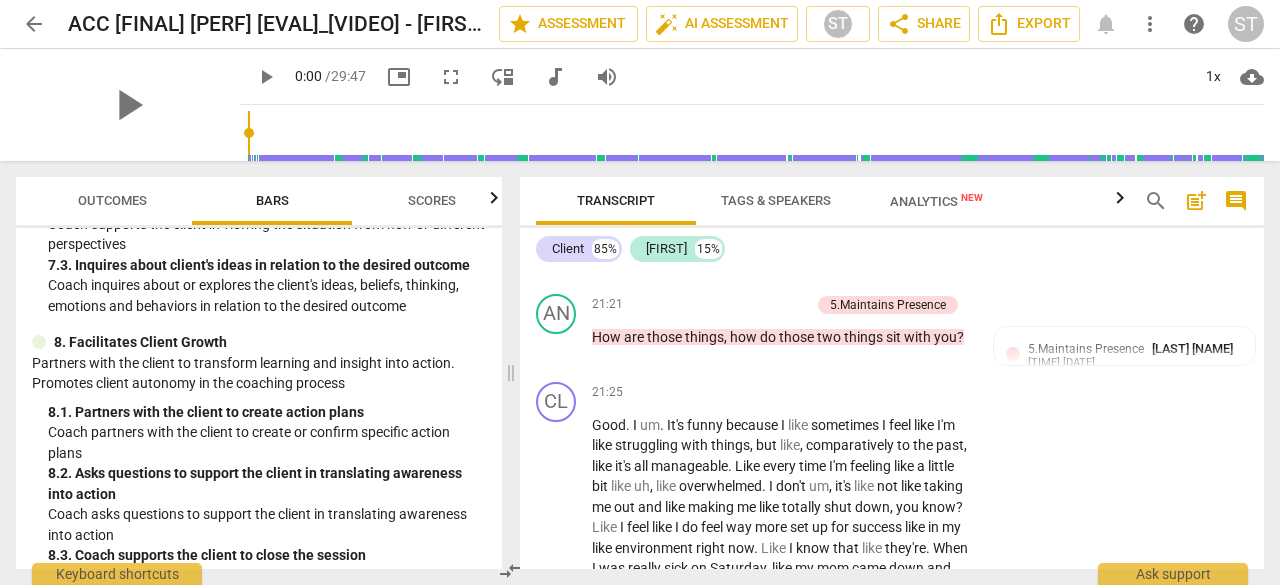 scroll, scrollTop: 1613, scrollLeft: 0, axis: vertical 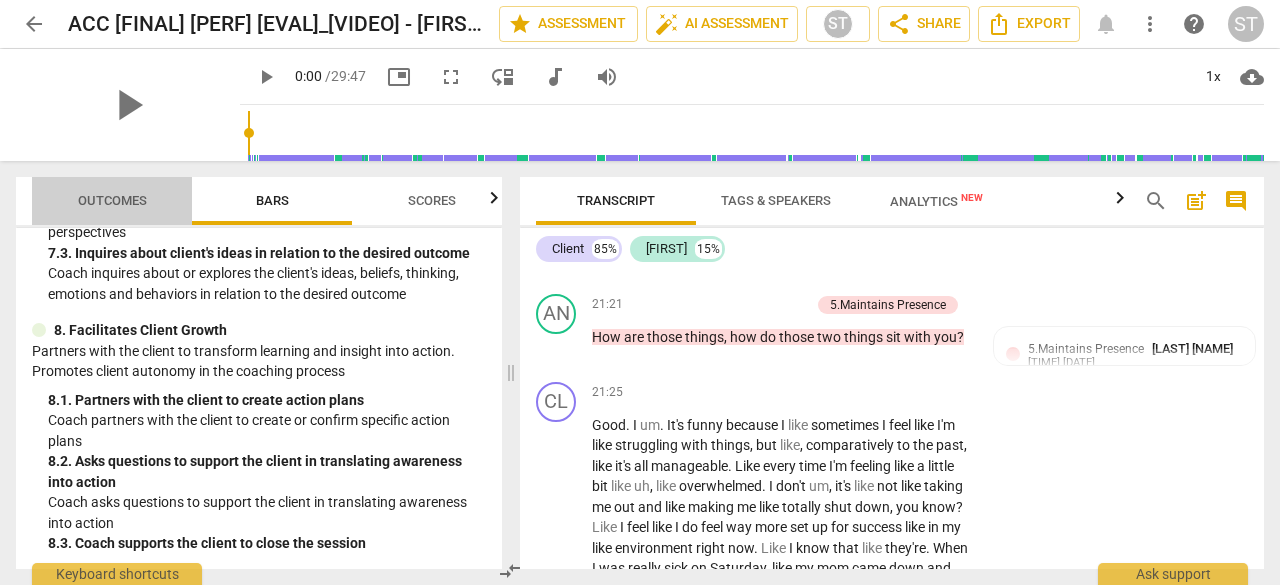 click on "Outcomes" at bounding box center (112, 200) 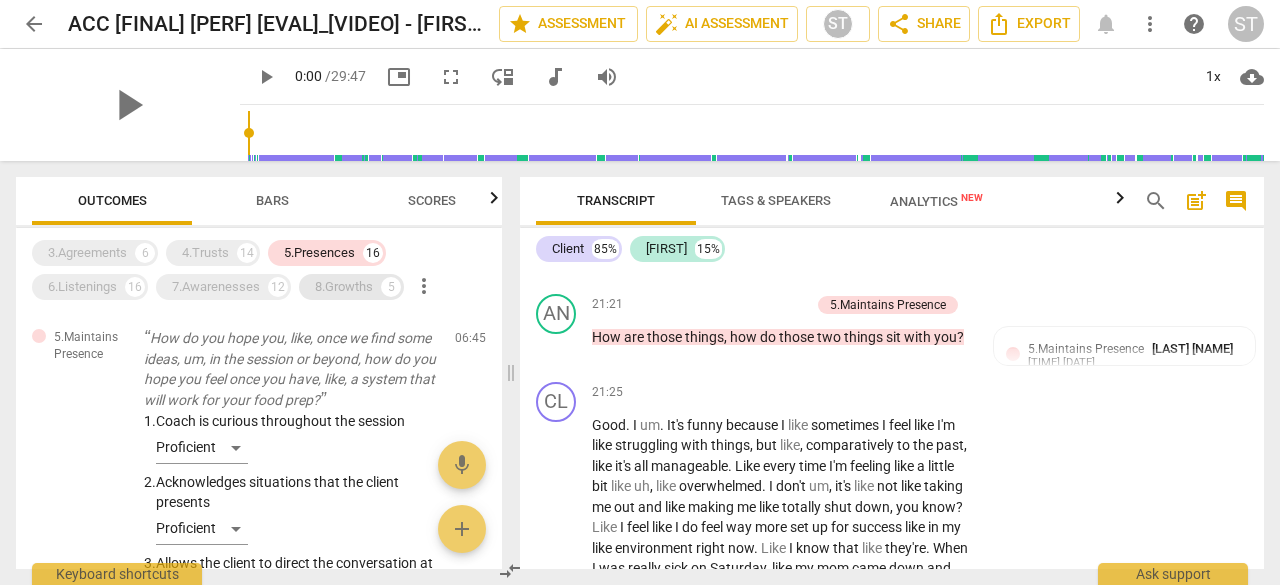 click on "8.Growths" at bounding box center [344, 287] 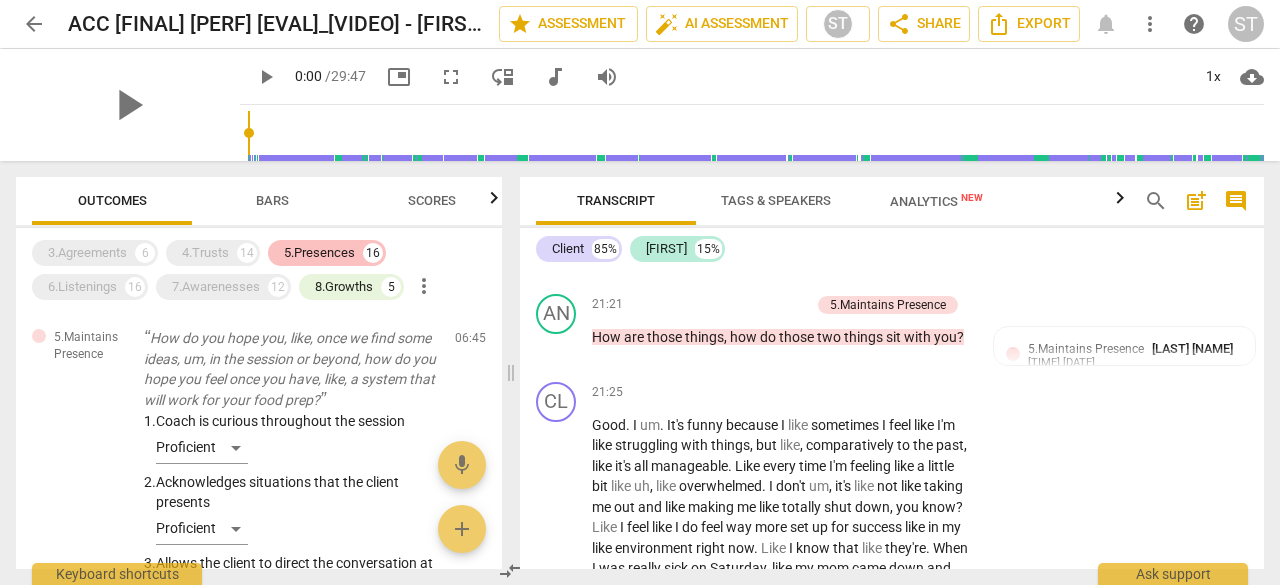click on "5.Presences" at bounding box center [319, 253] 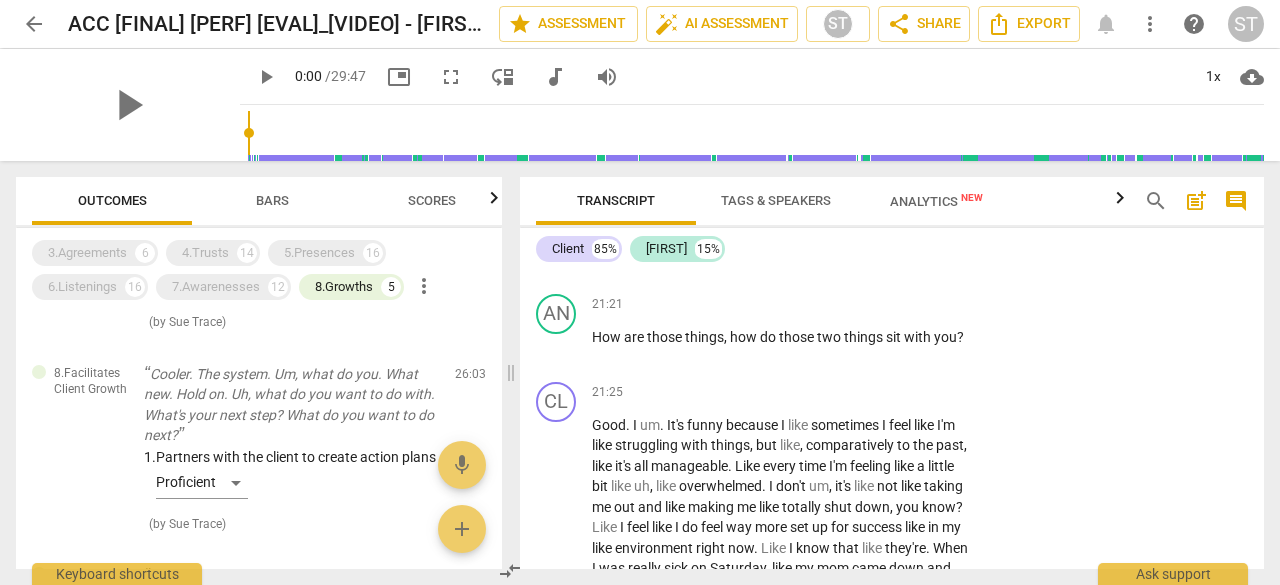 scroll, scrollTop: 141, scrollLeft: 0, axis: vertical 